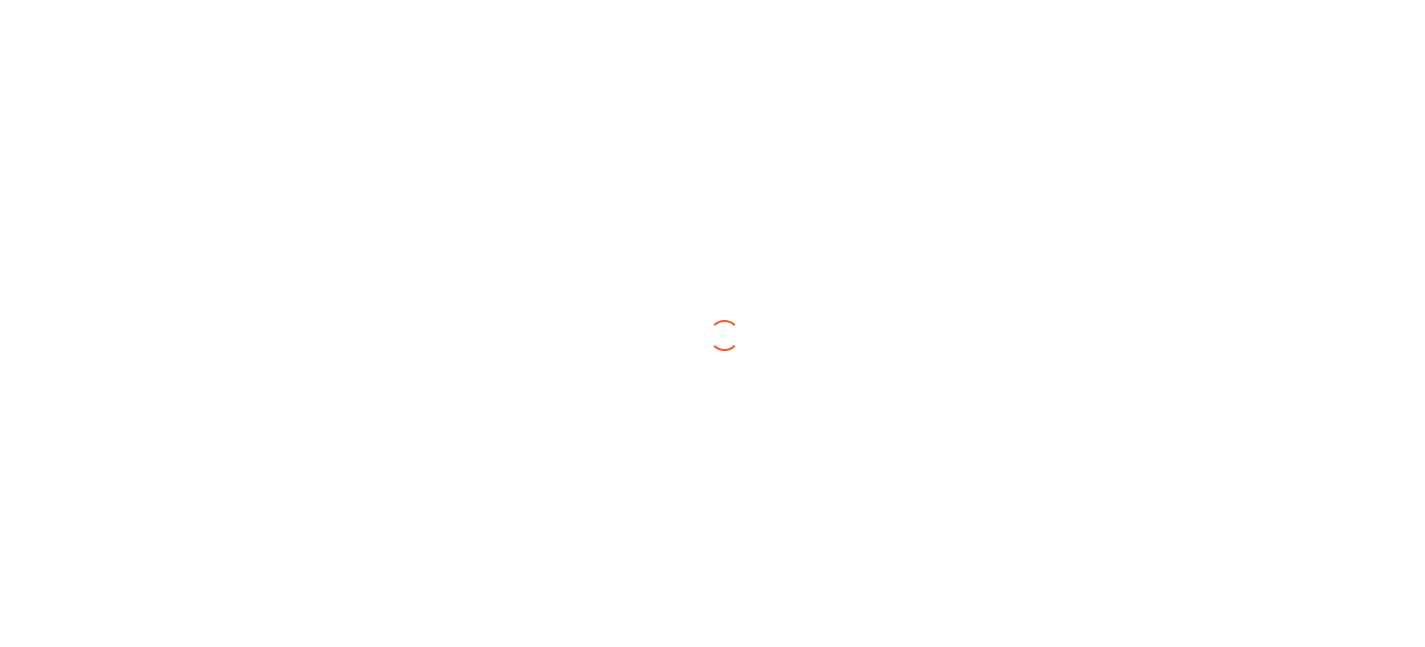 scroll, scrollTop: 0, scrollLeft: 0, axis: both 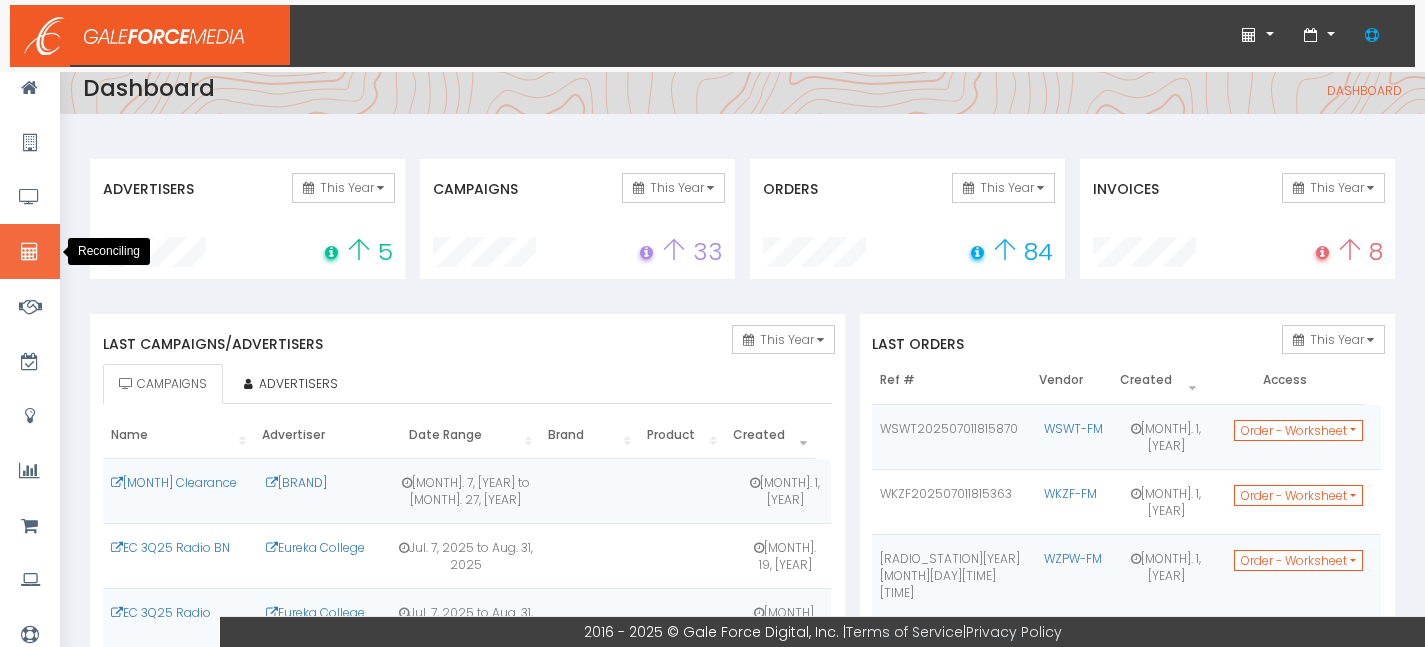 click at bounding box center [30, 251] 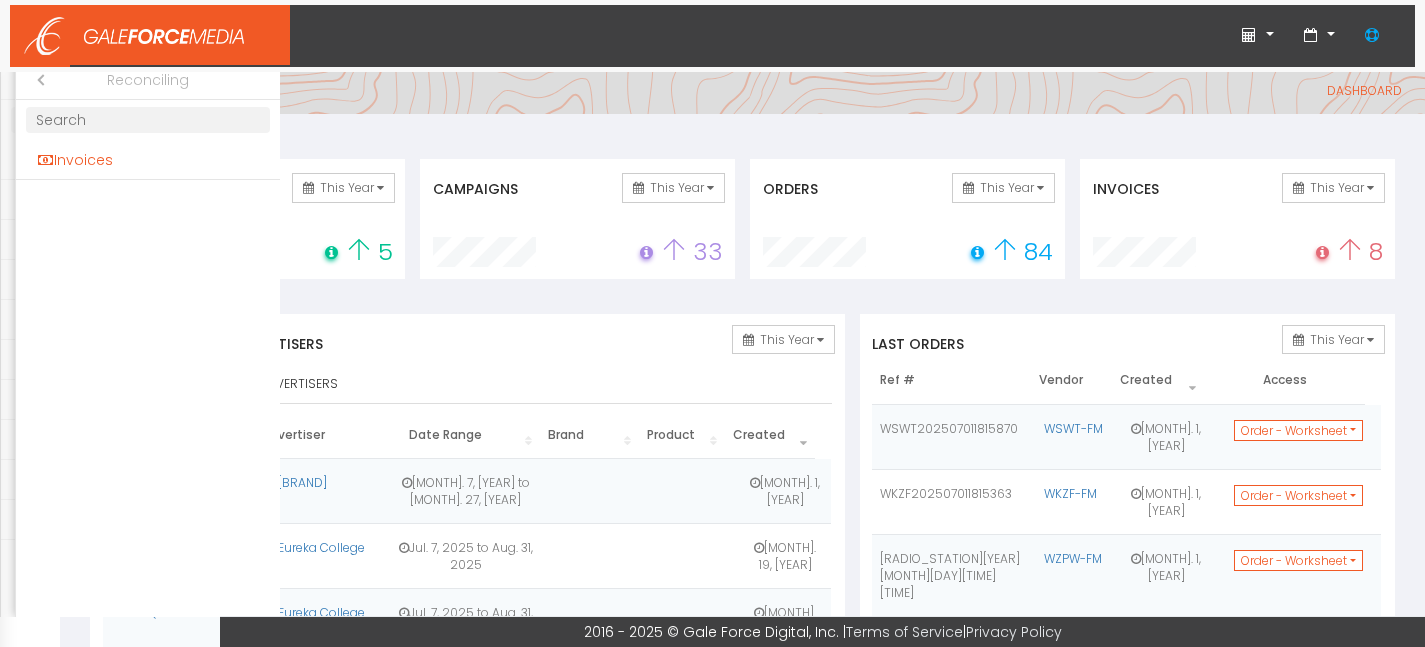 click on "Invoices" at bounding box center [148, 160] 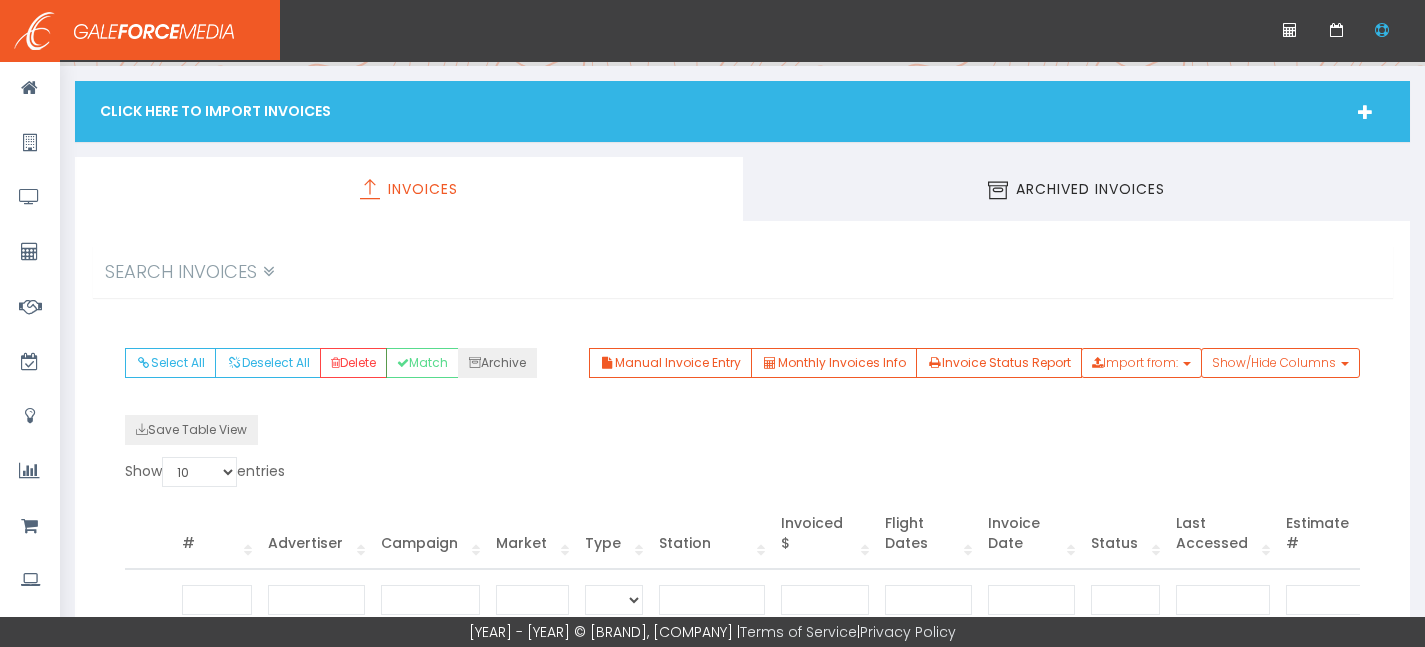 scroll, scrollTop: 26, scrollLeft: 0, axis: vertical 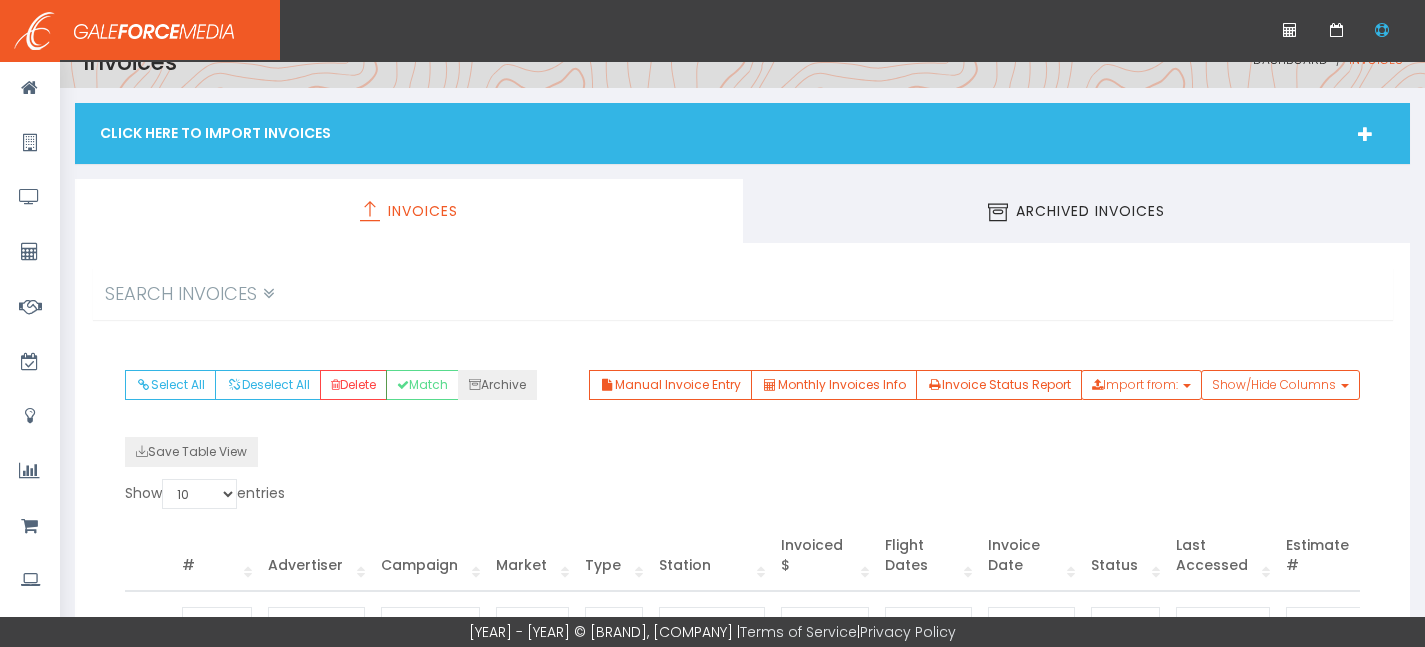 click on "Click Here To Import Invoices" at bounding box center [742, 133] 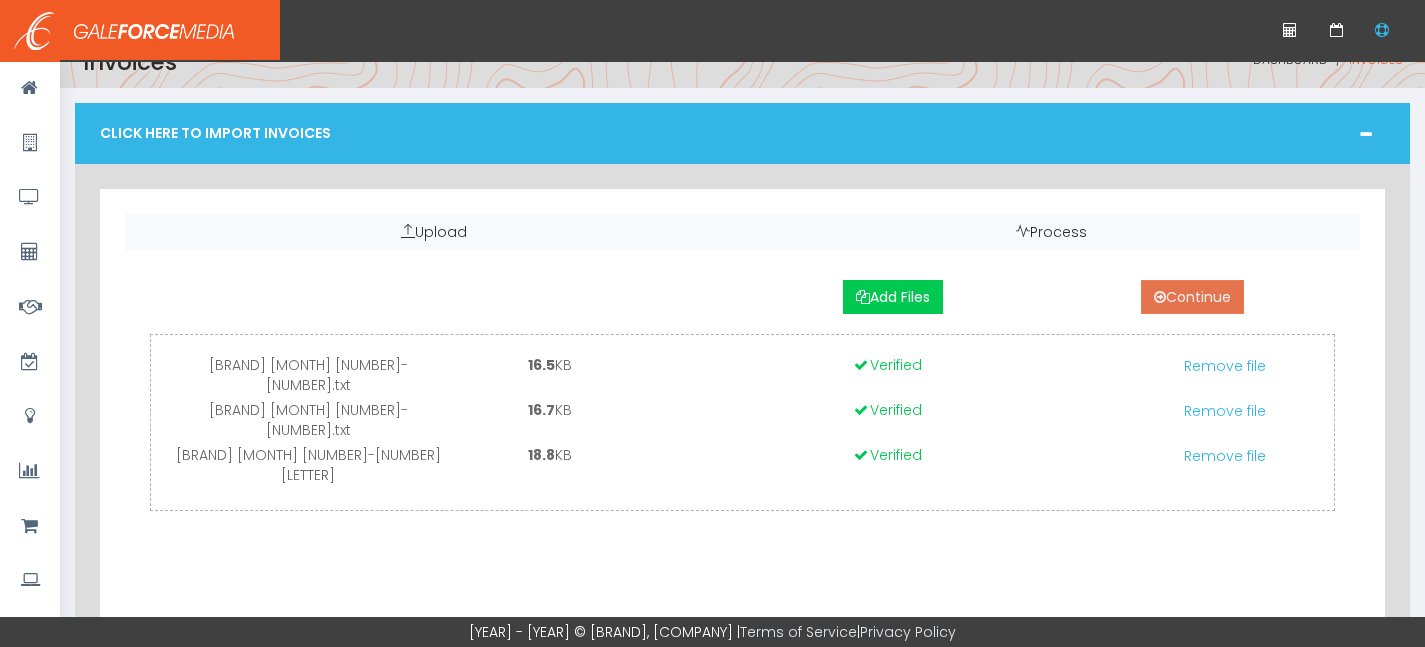 click on "Continue" at bounding box center (1192, 297) 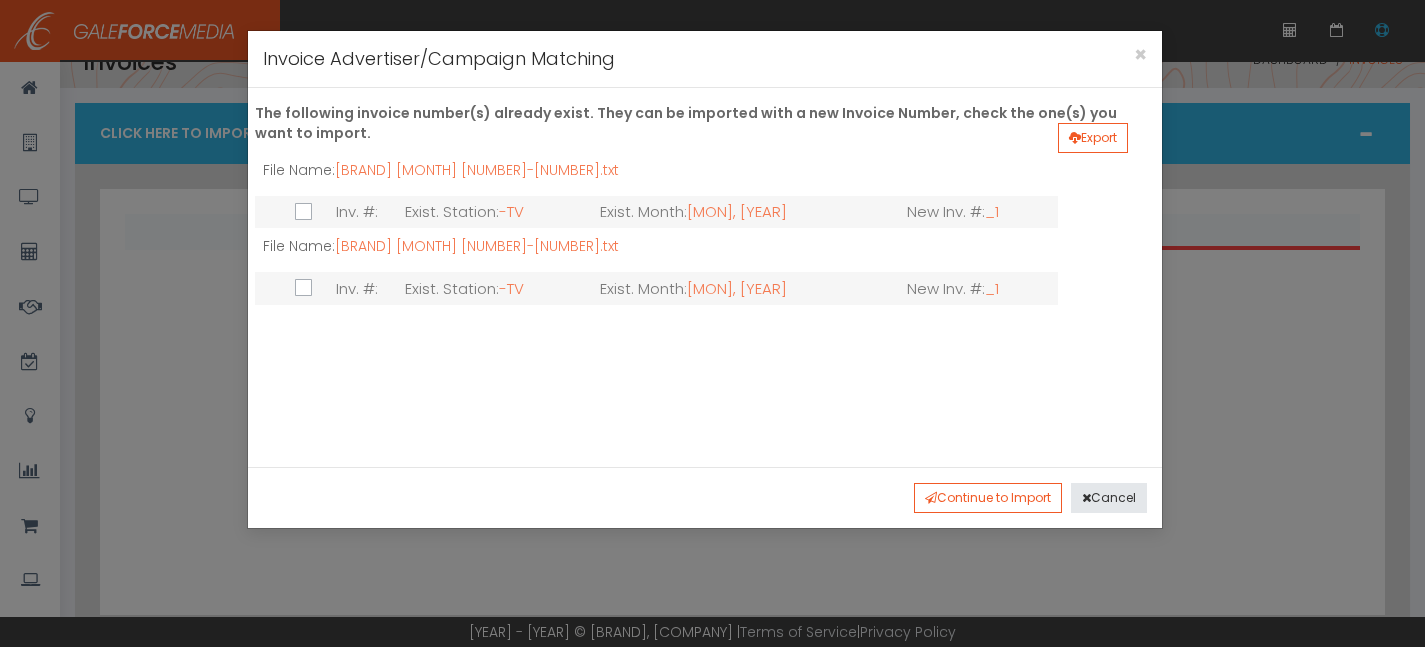 click at bounding box center (301, 213) 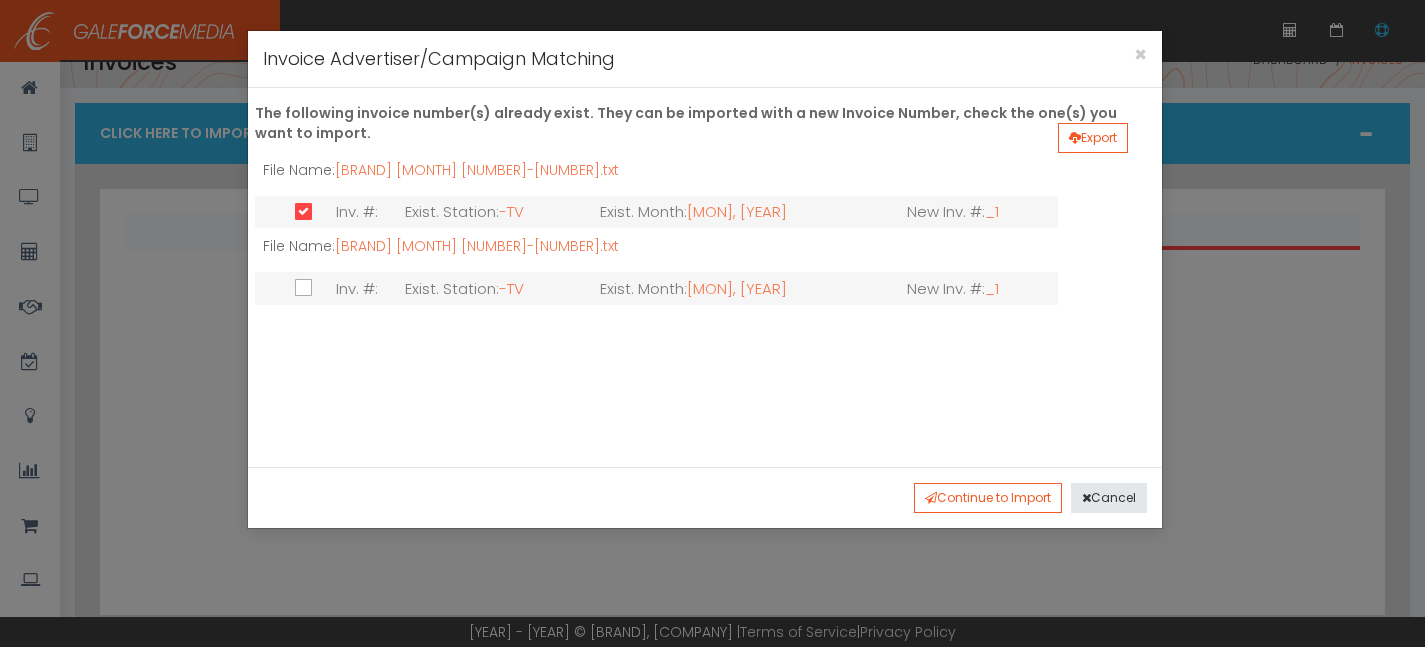 click at bounding box center [317, 213] 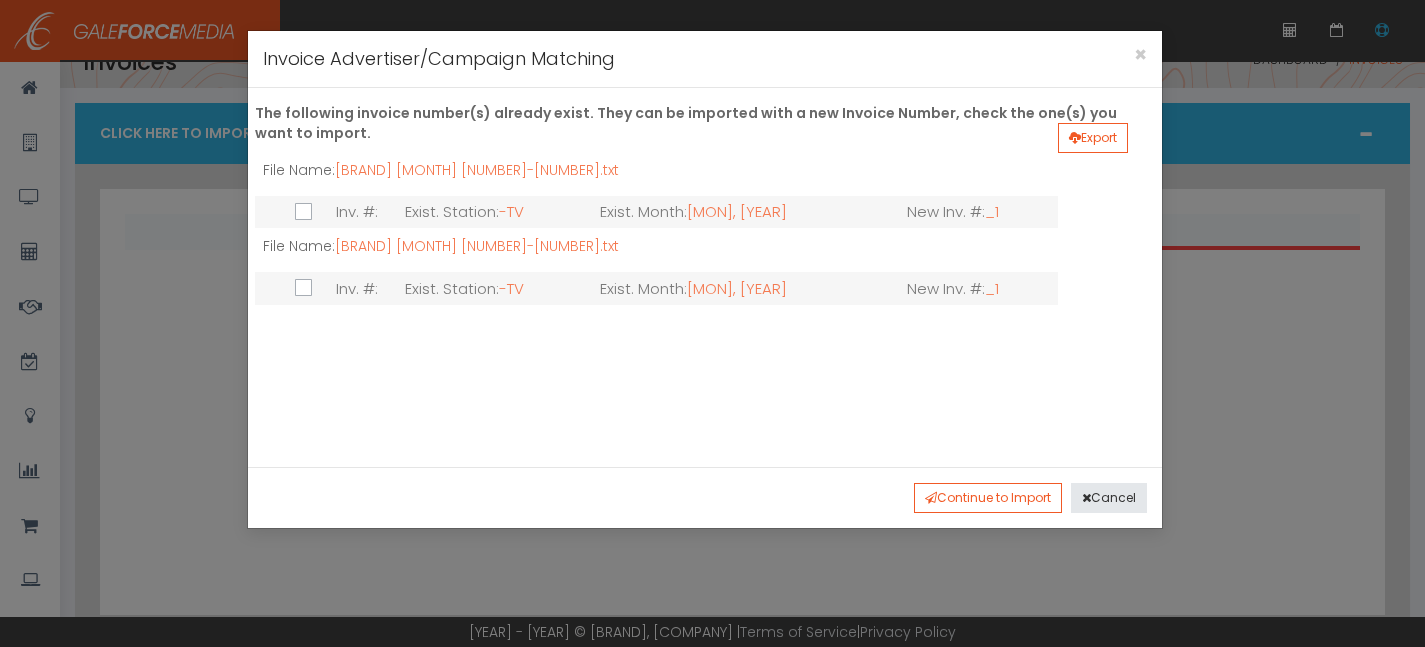 click at bounding box center (301, 213) 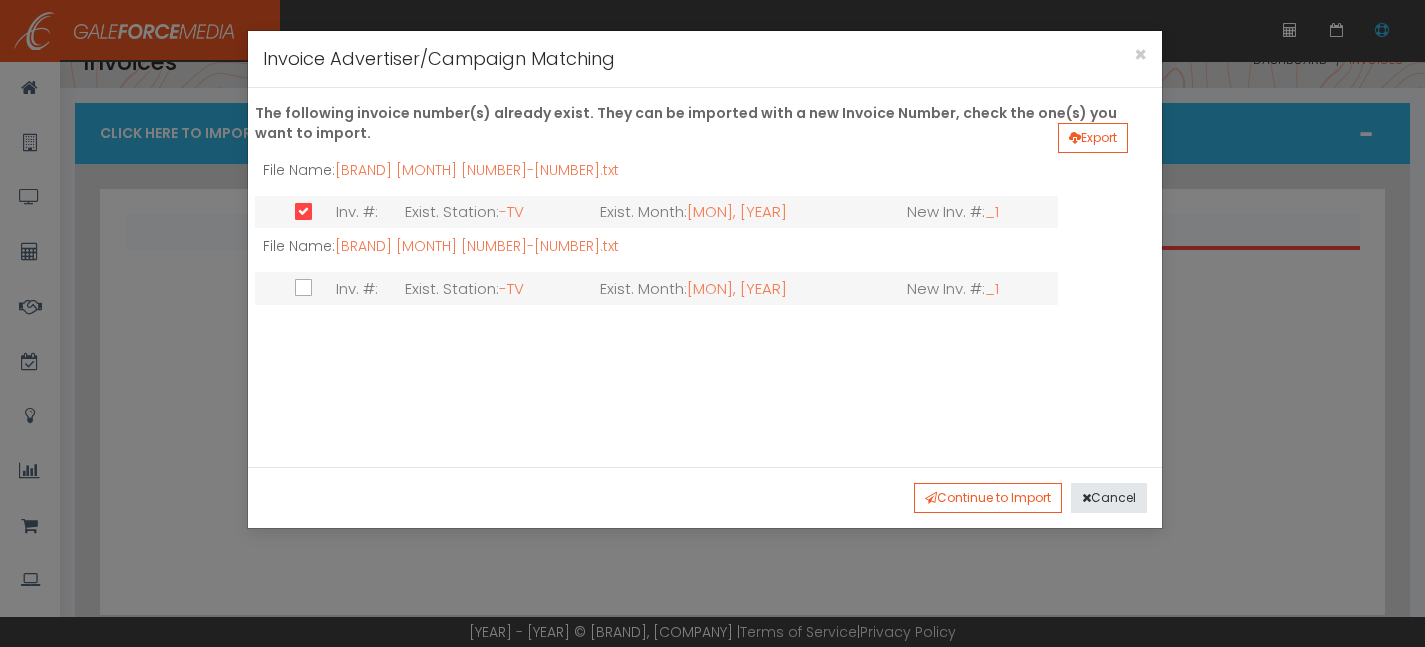 click at bounding box center (317, 213) 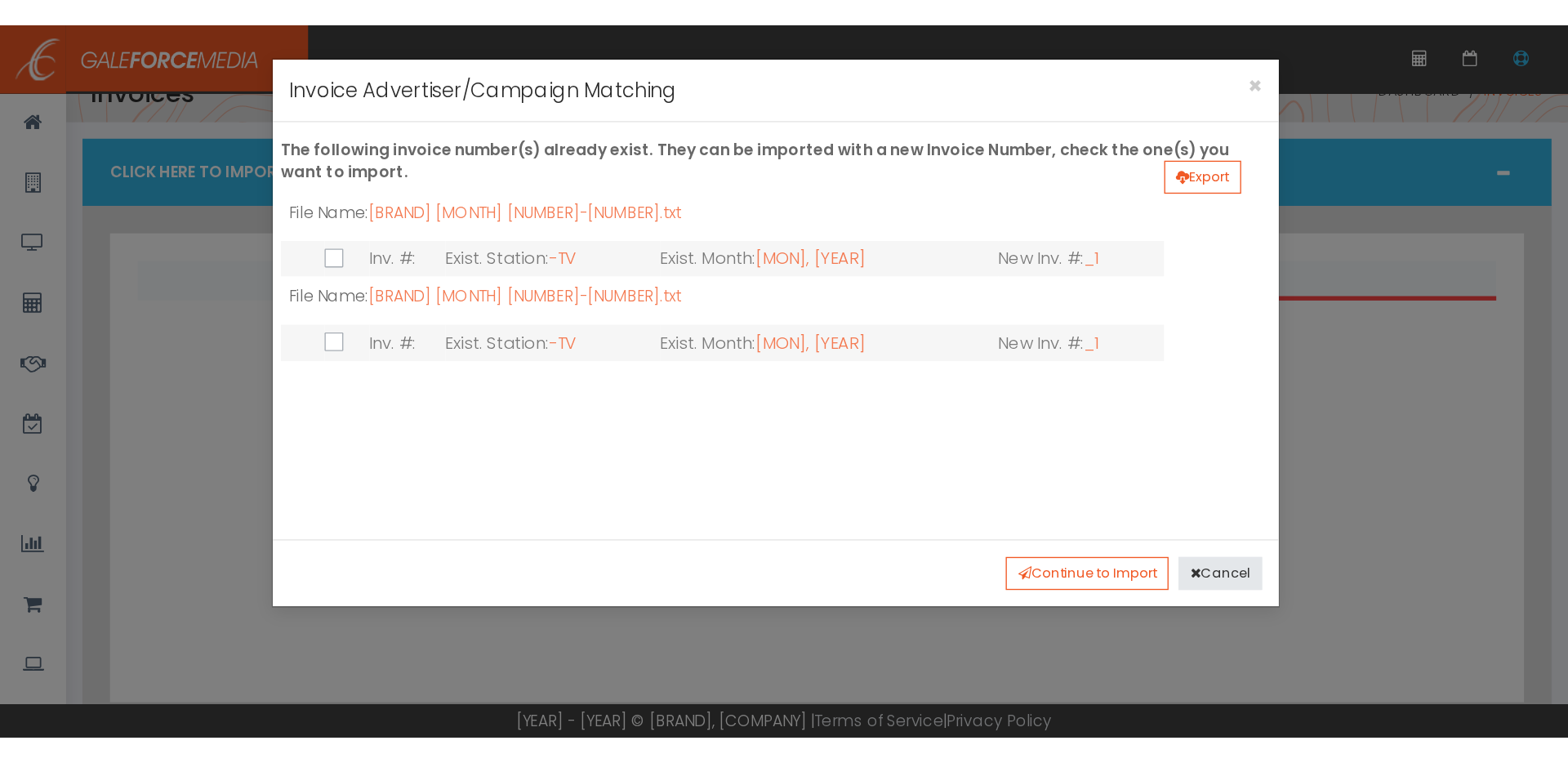 scroll, scrollTop: 0, scrollLeft: 0, axis: both 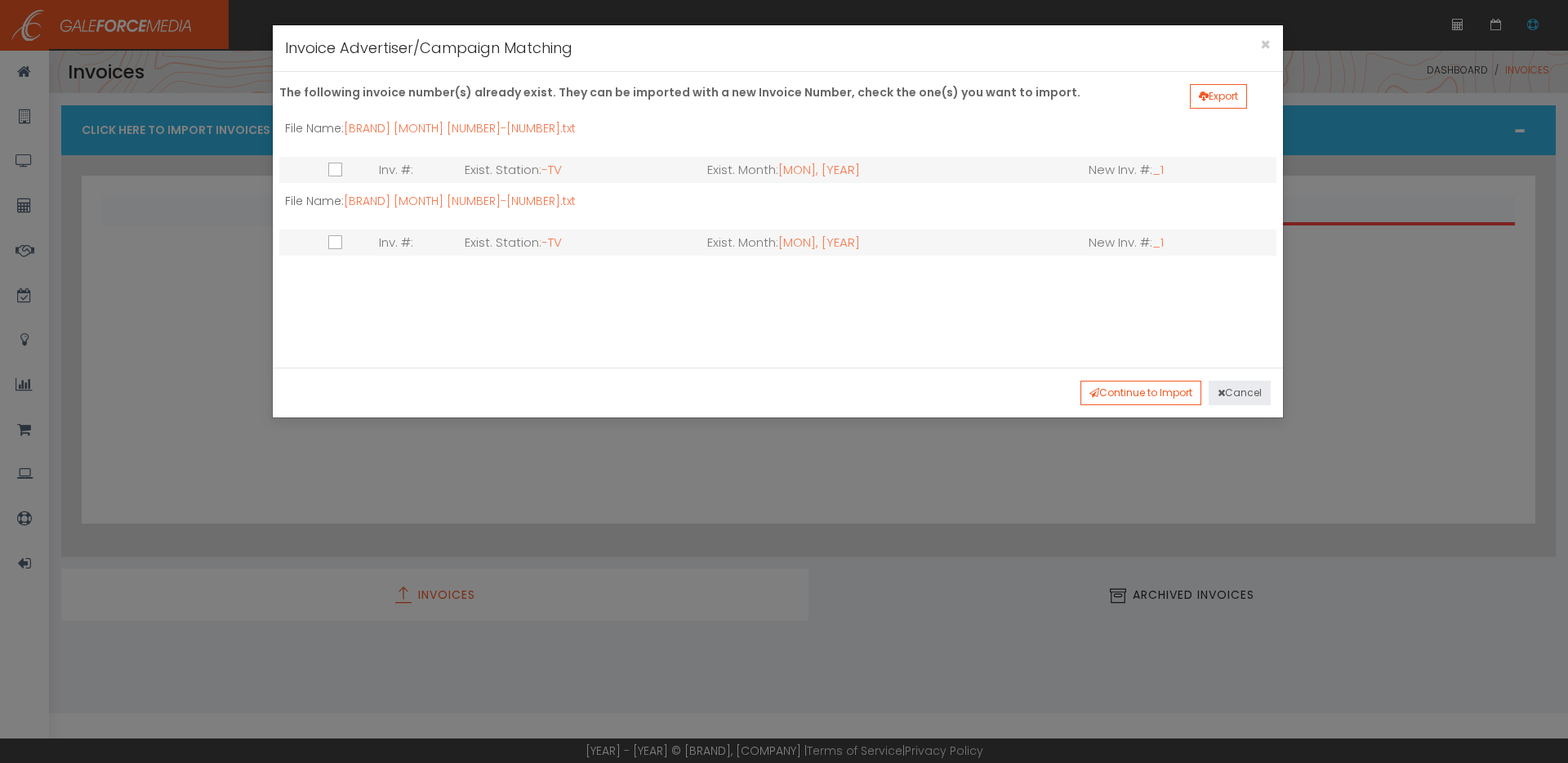 click on "[TERM]" at bounding box center [1240, 393] 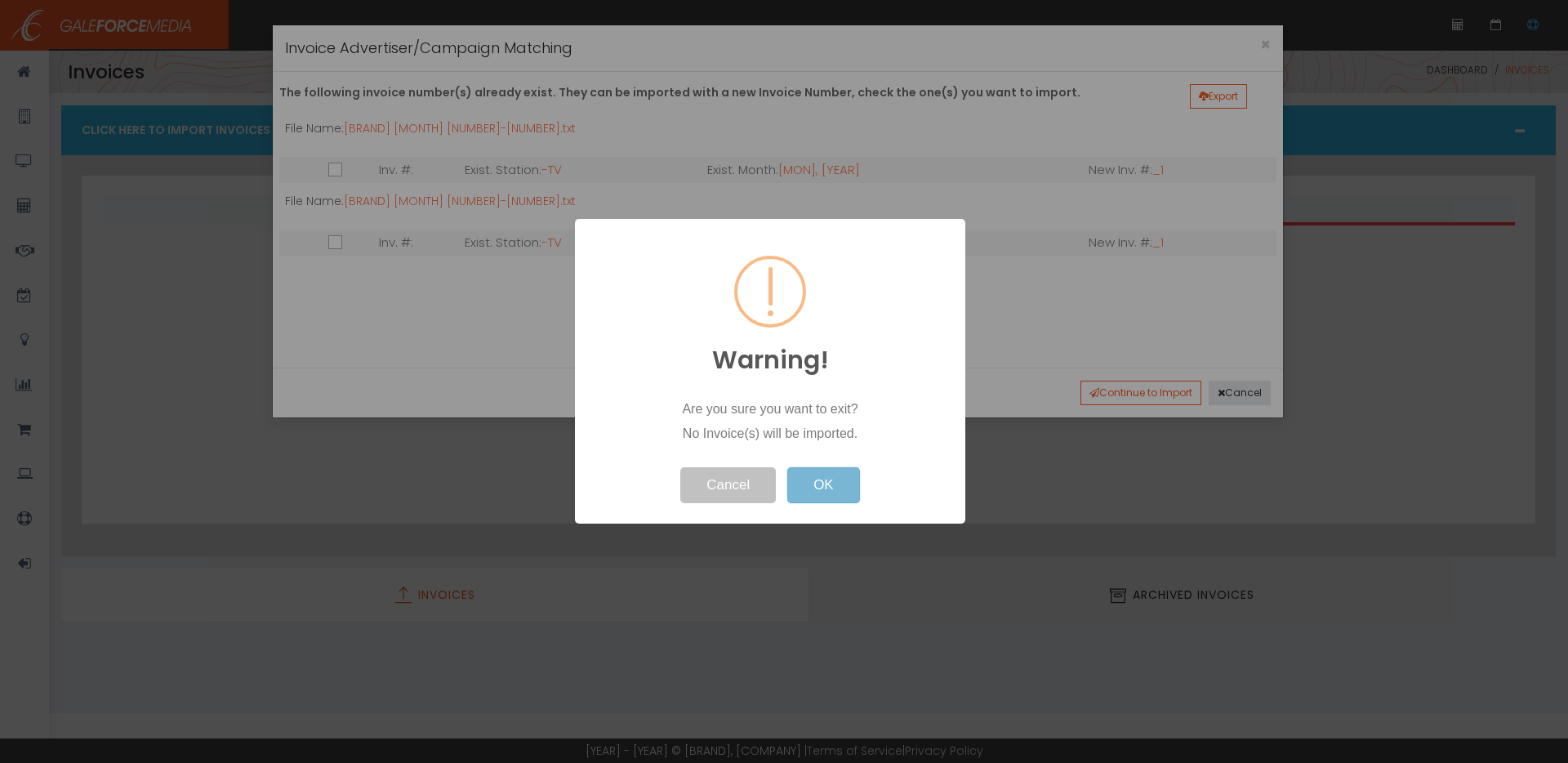 click on "OK" at bounding box center [823, 485] 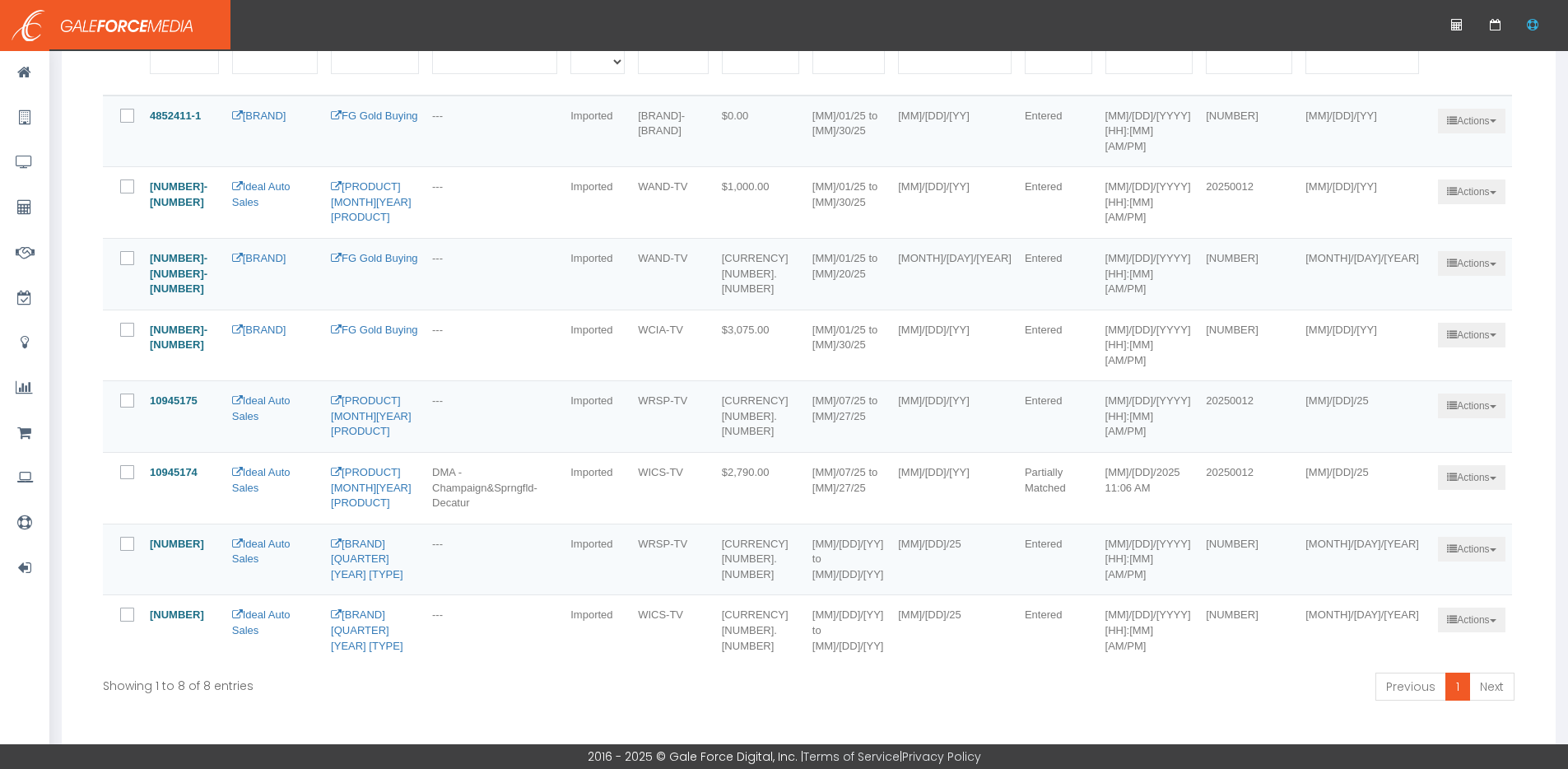 scroll, scrollTop: 516, scrollLeft: 0, axis: vertical 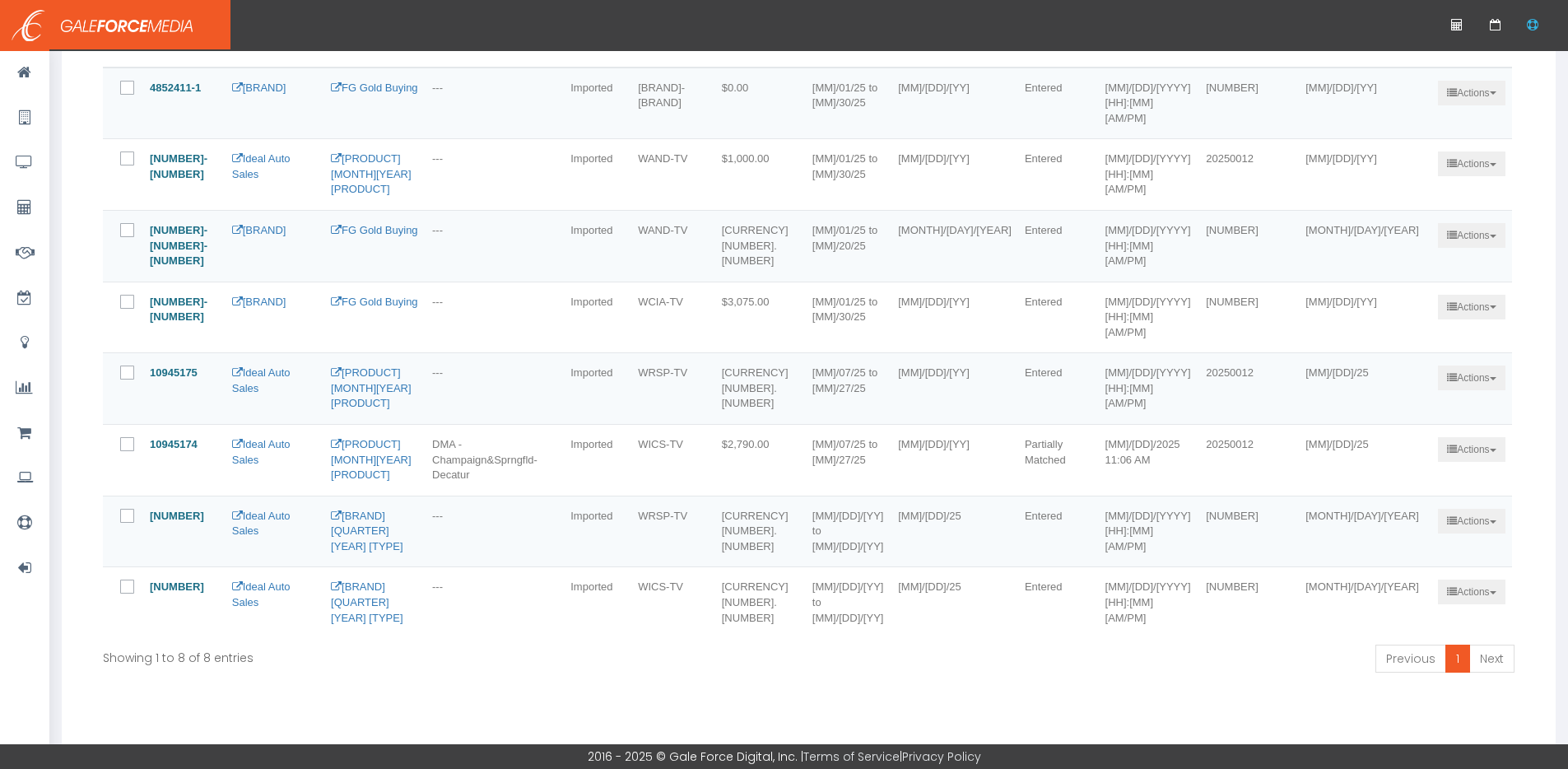 click on "Next" at bounding box center (1491, 659) 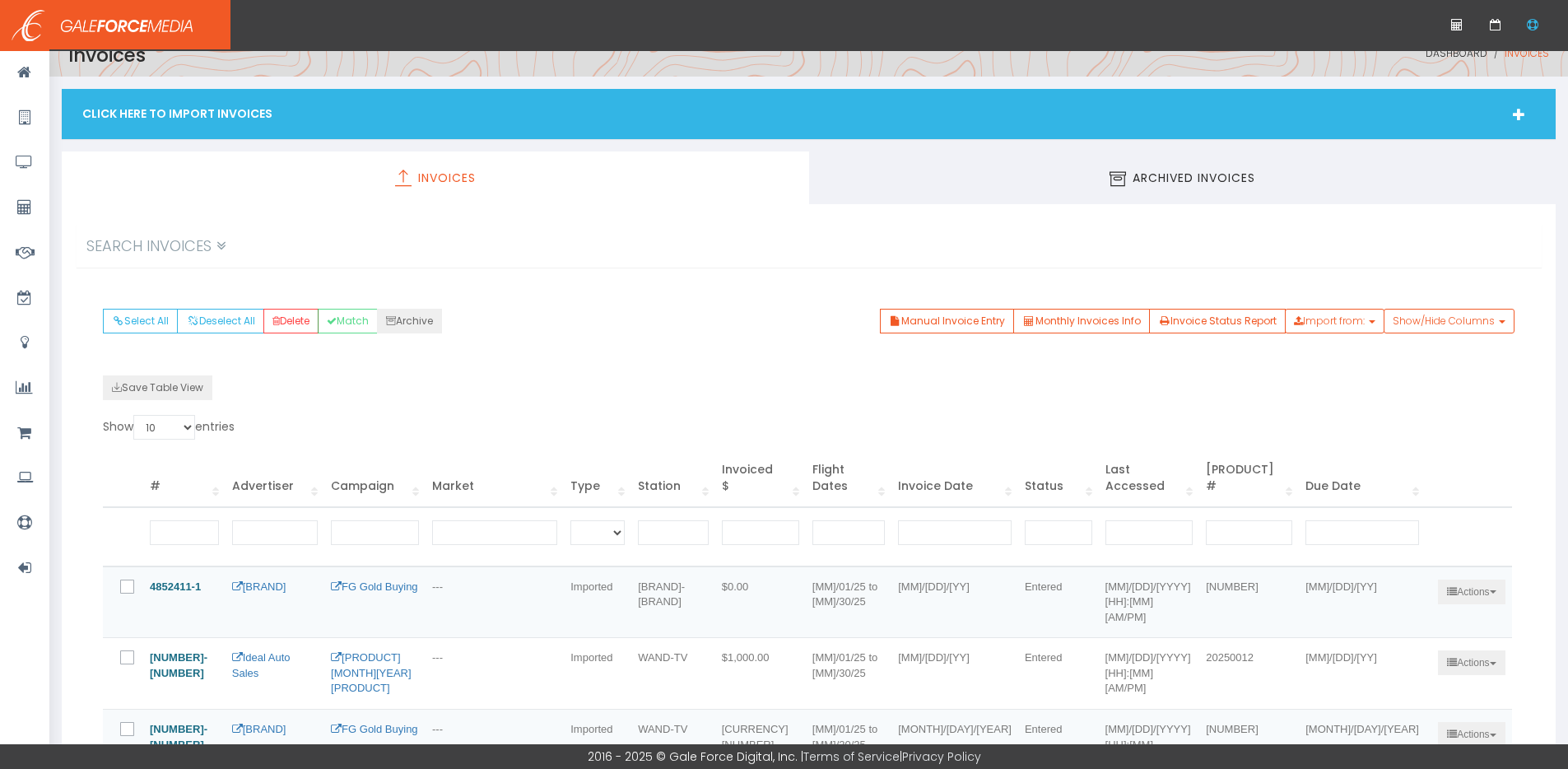 scroll, scrollTop: 0, scrollLeft: 0, axis: both 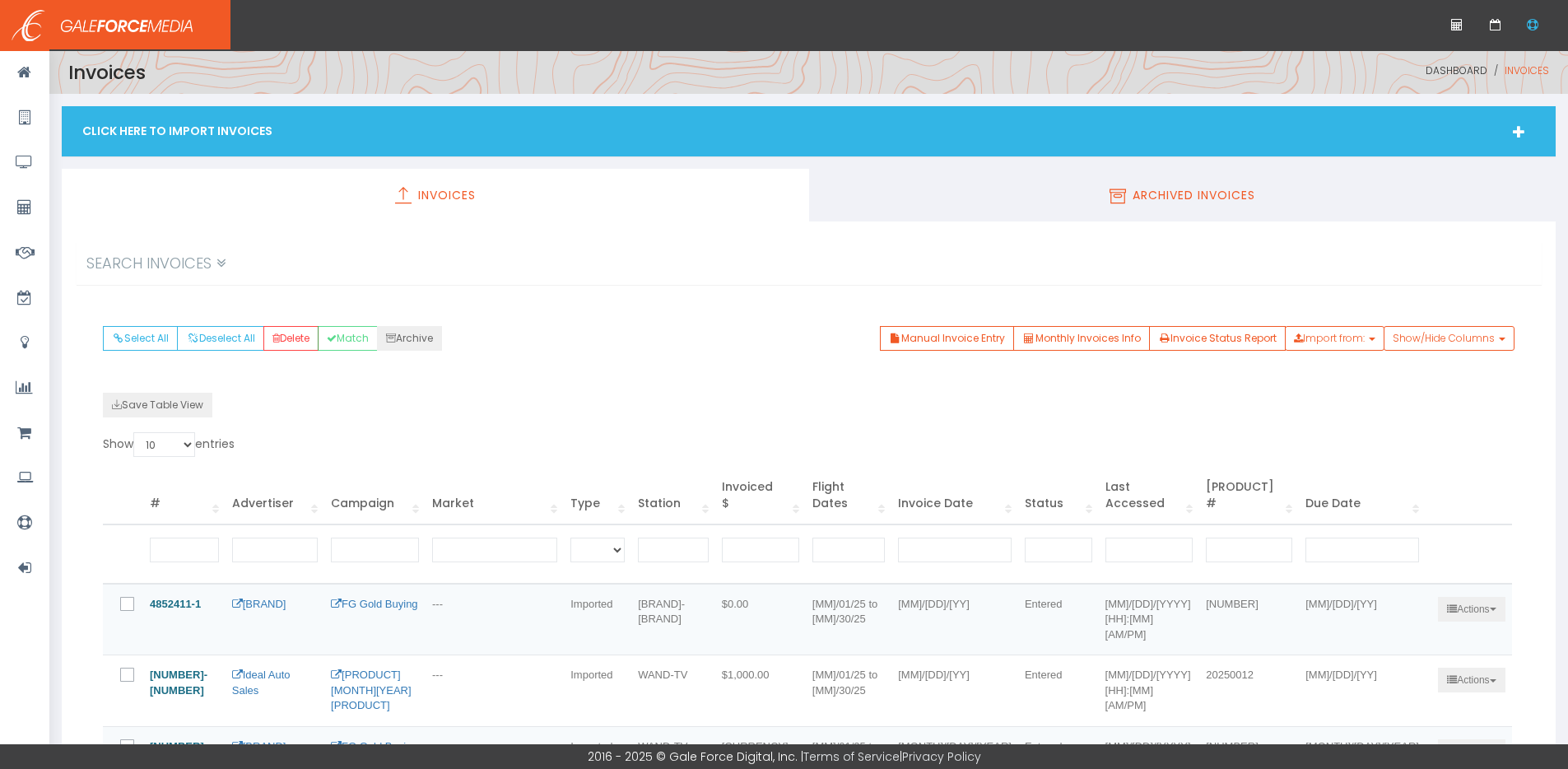 click on "Archived Invoices" at bounding box center (1183, 195) 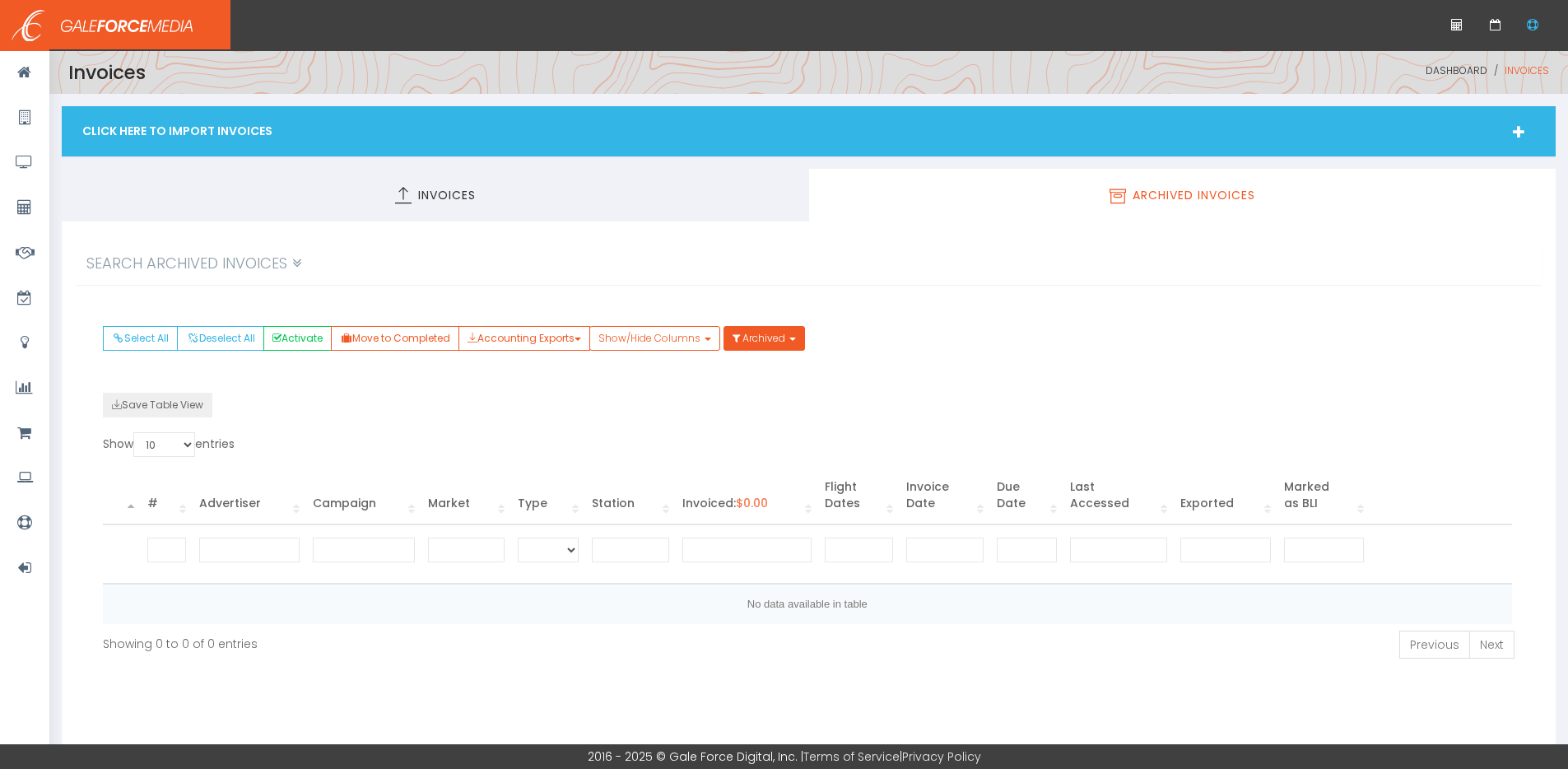 click on "Search Archived Invoices" at bounding box center [808, 263] 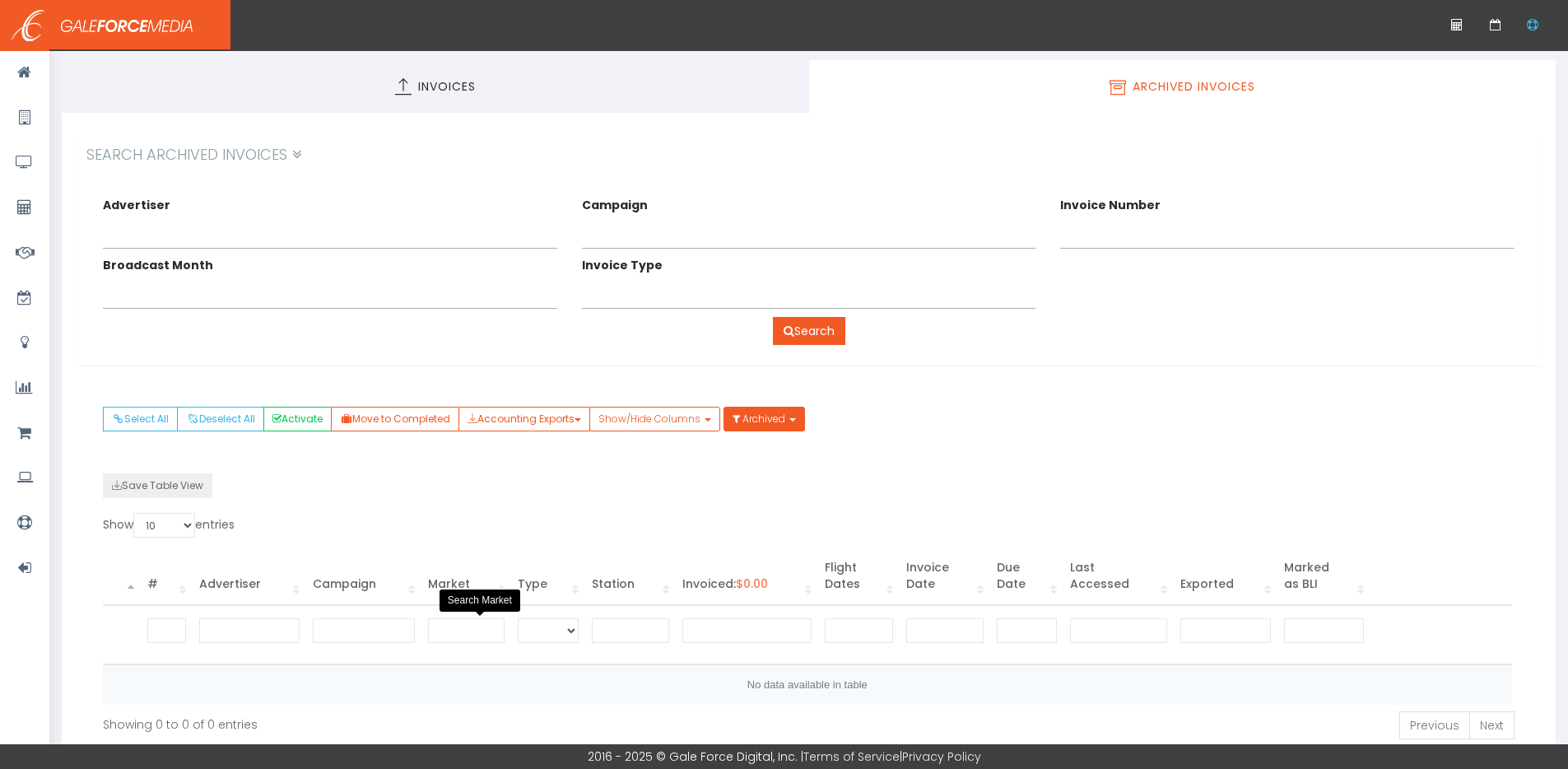 scroll, scrollTop: 0, scrollLeft: 0, axis: both 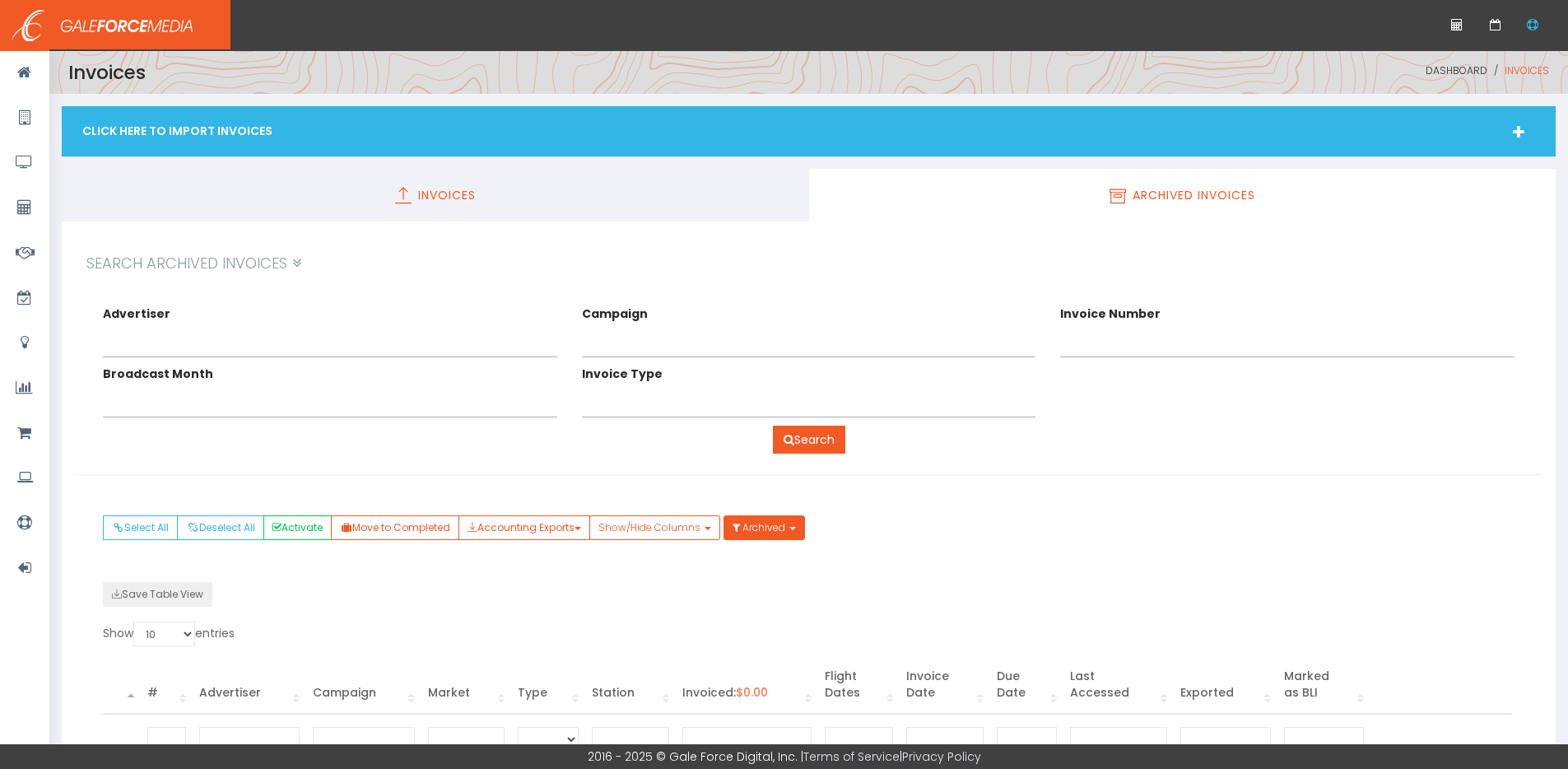 click on "Invoices" at bounding box center [447, 195] 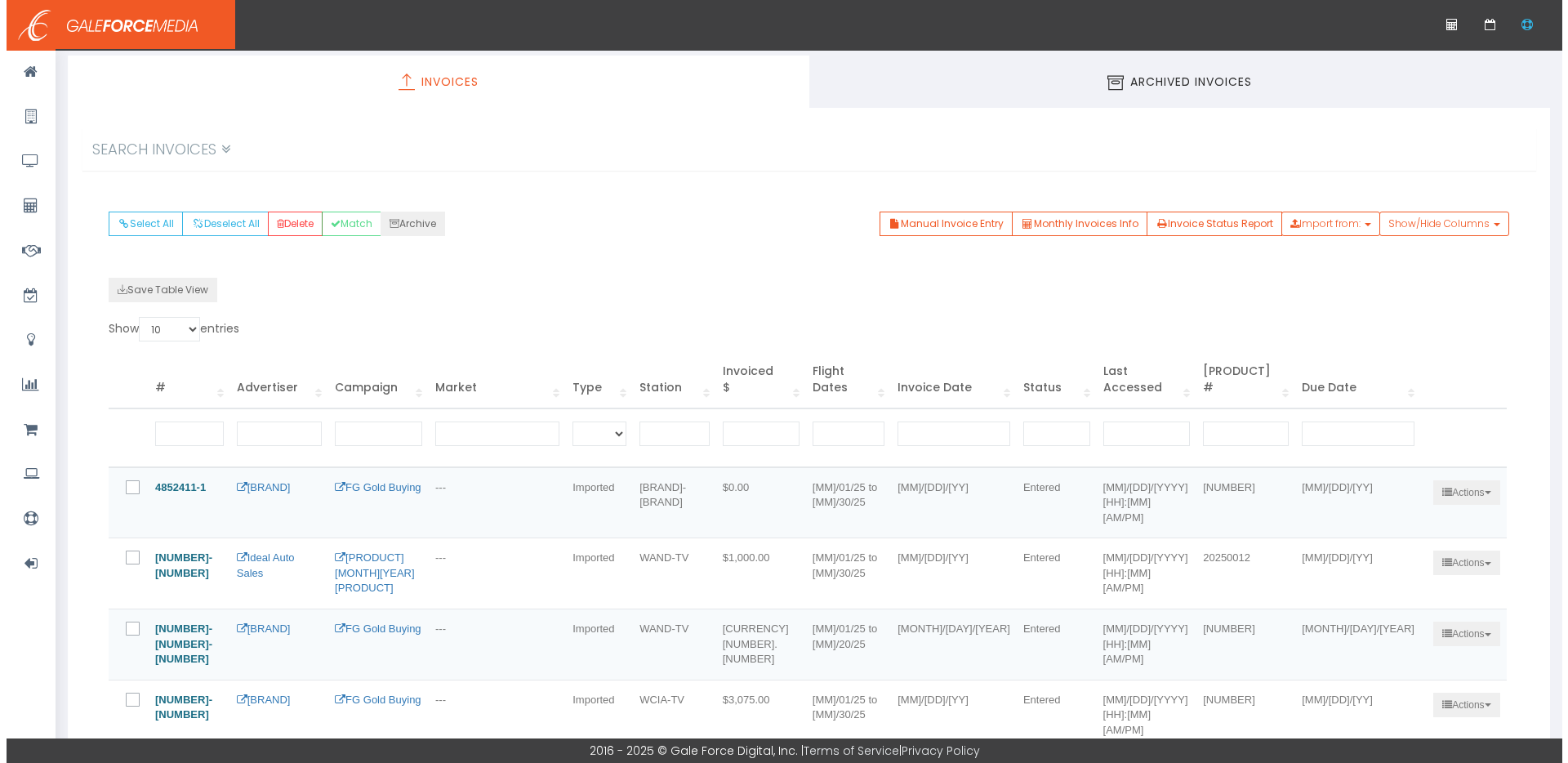 scroll, scrollTop: 0, scrollLeft: 0, axis: both 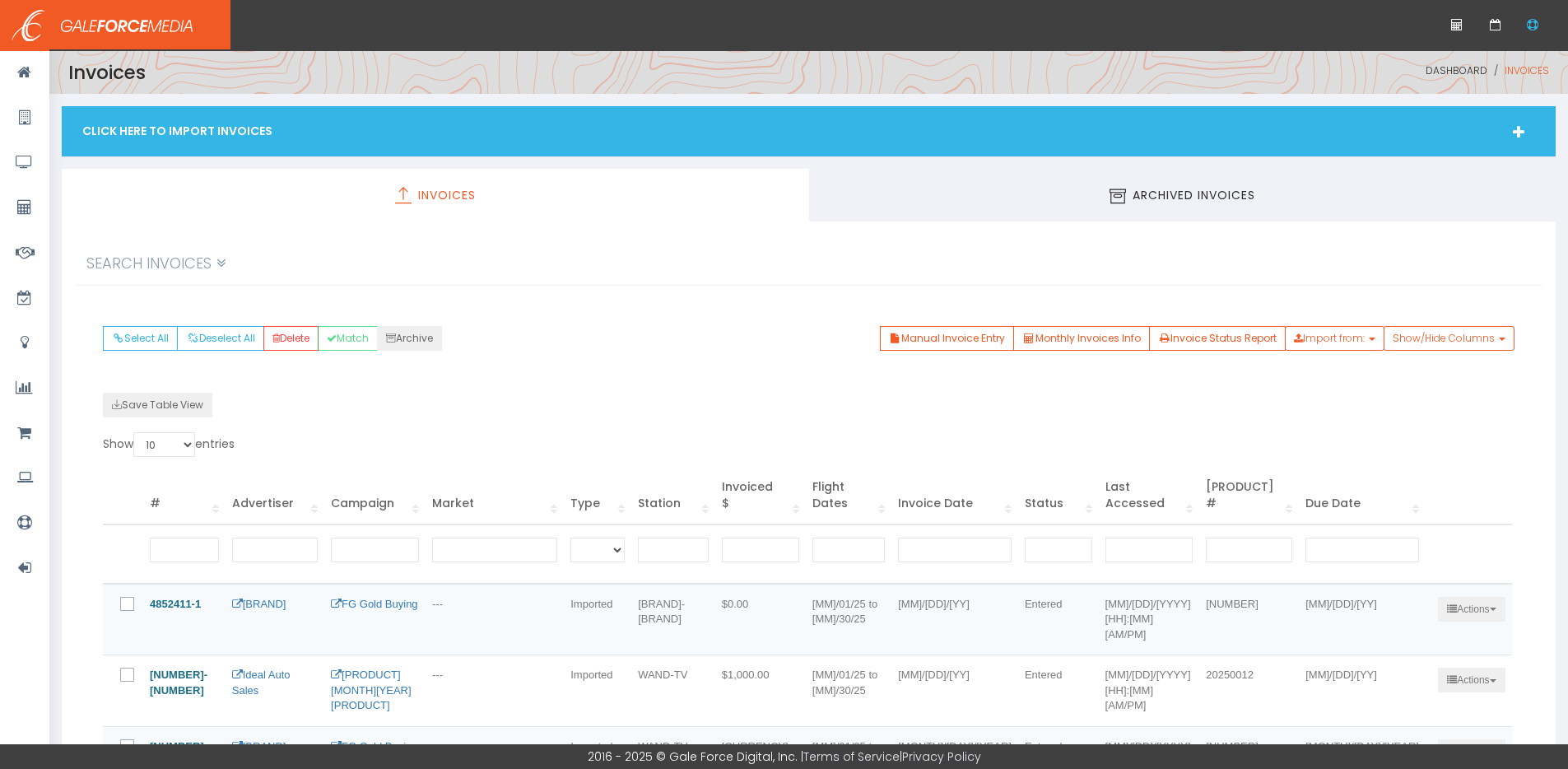 click on "Click Here To Import Invoices" at bounding box center (808, 131) 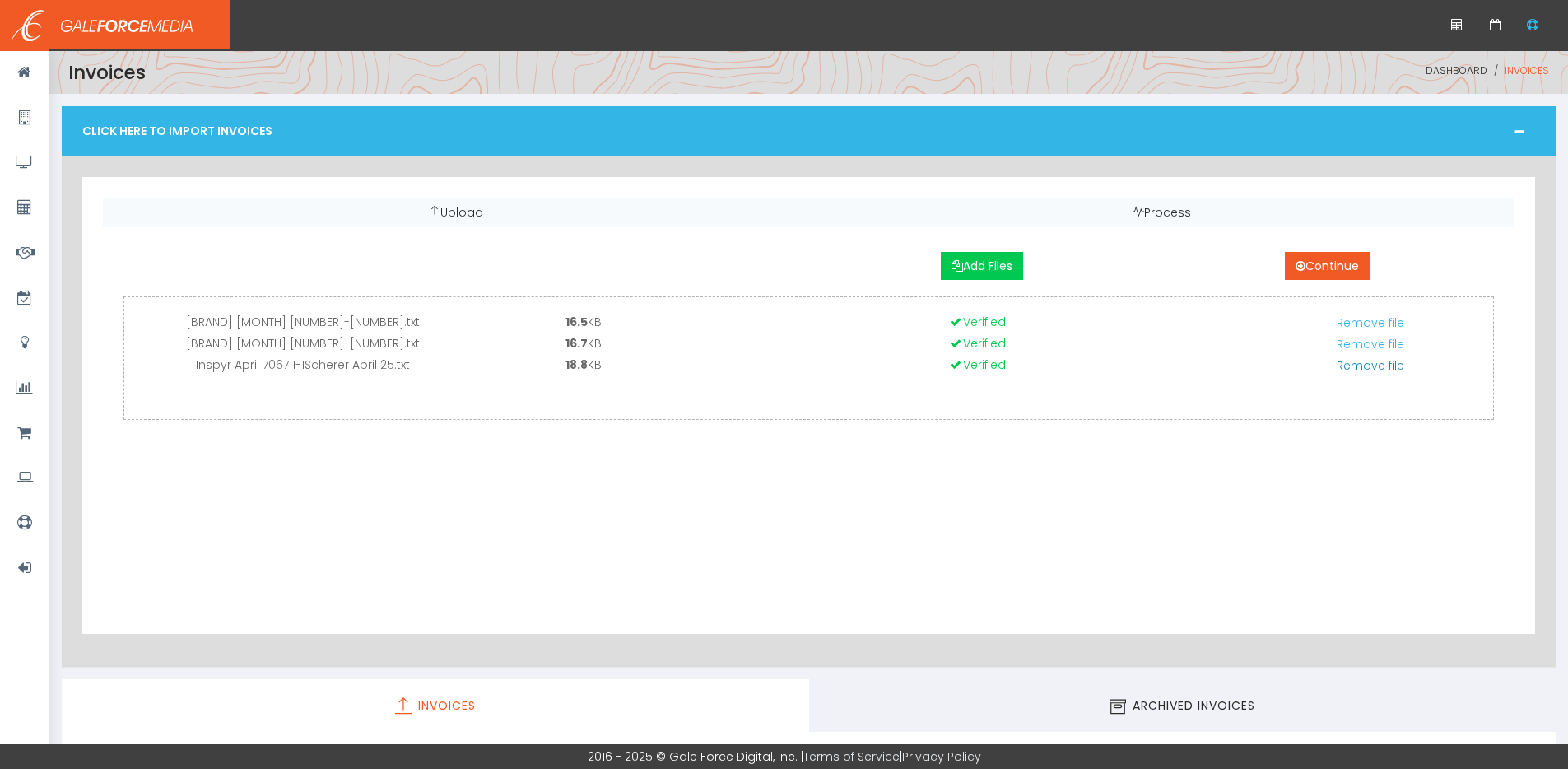 click on "Remove file" at bounding box center (1370, 323) 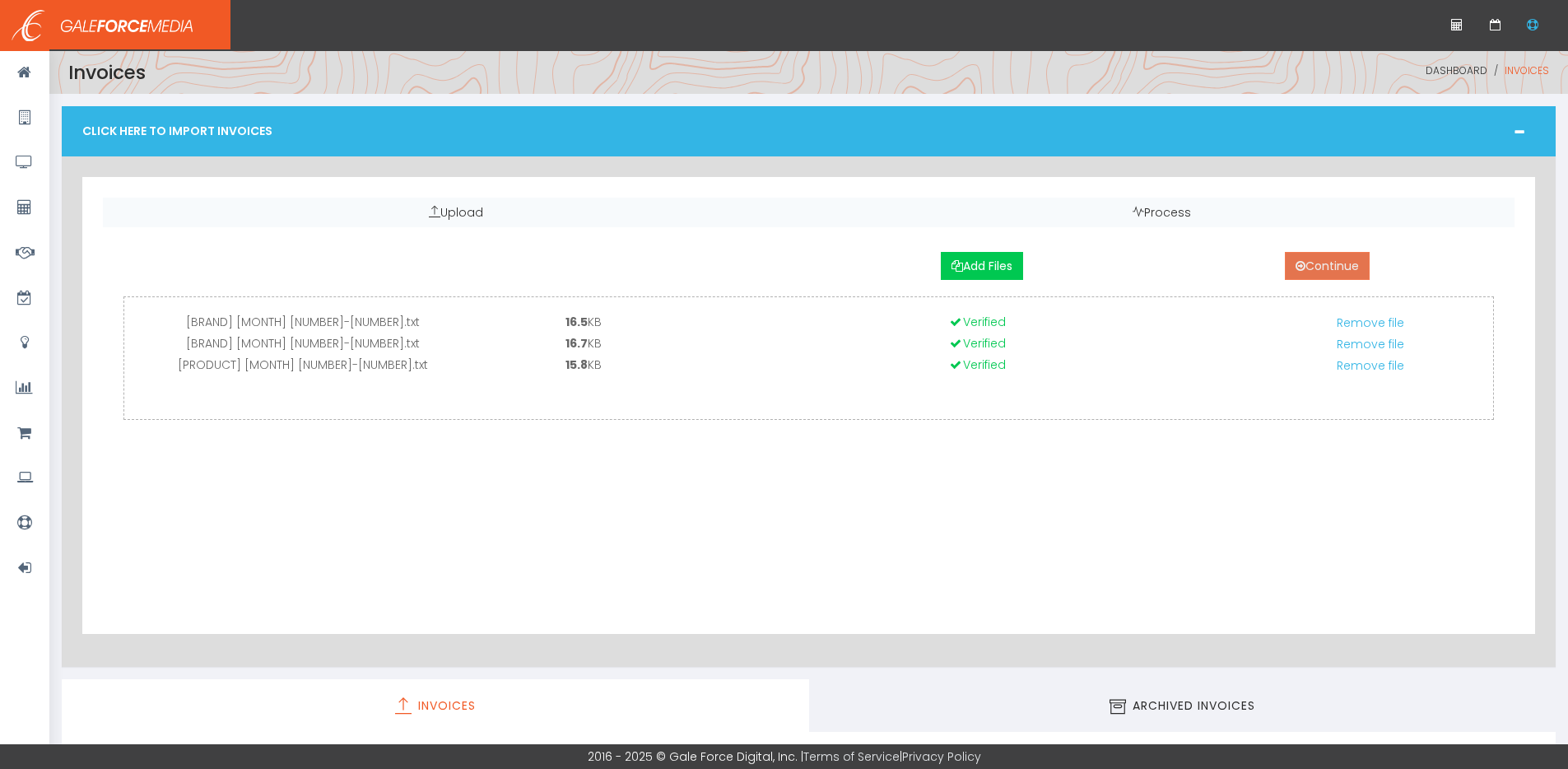 click on "Continue" at bounding box center [1327, 266] 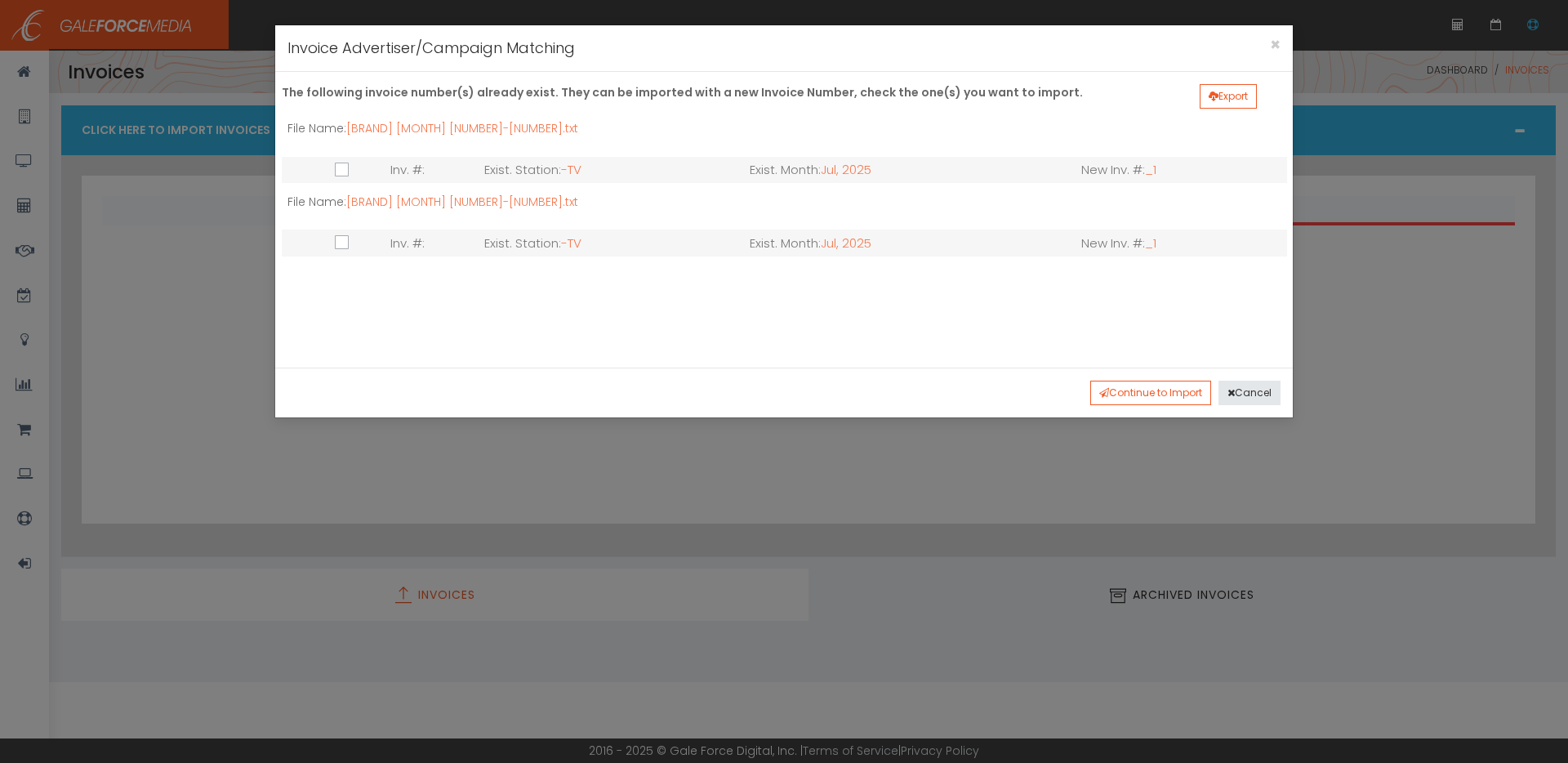 click at bounding box center [353, 171] 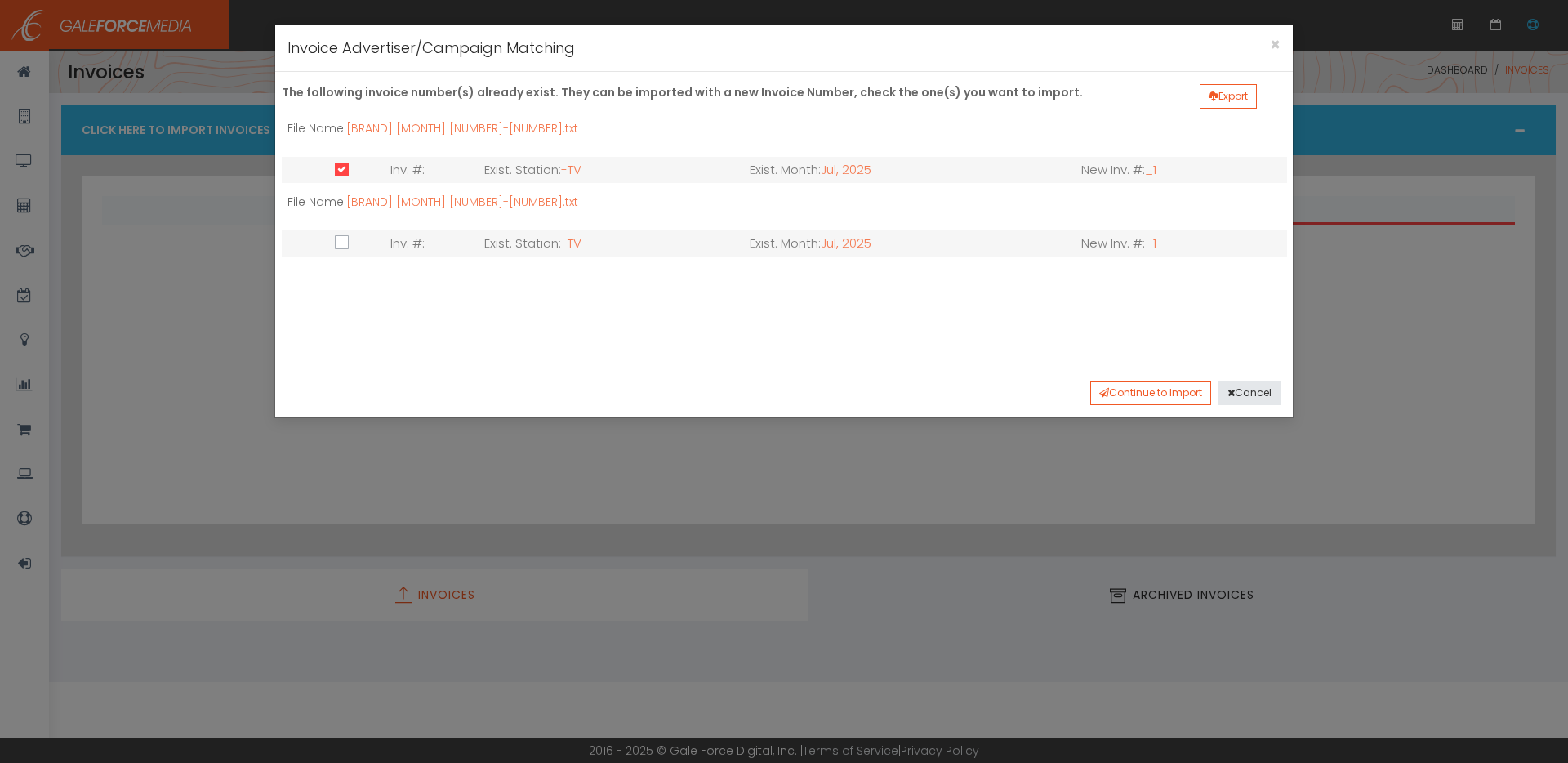 click at bounding box center (340, 171) 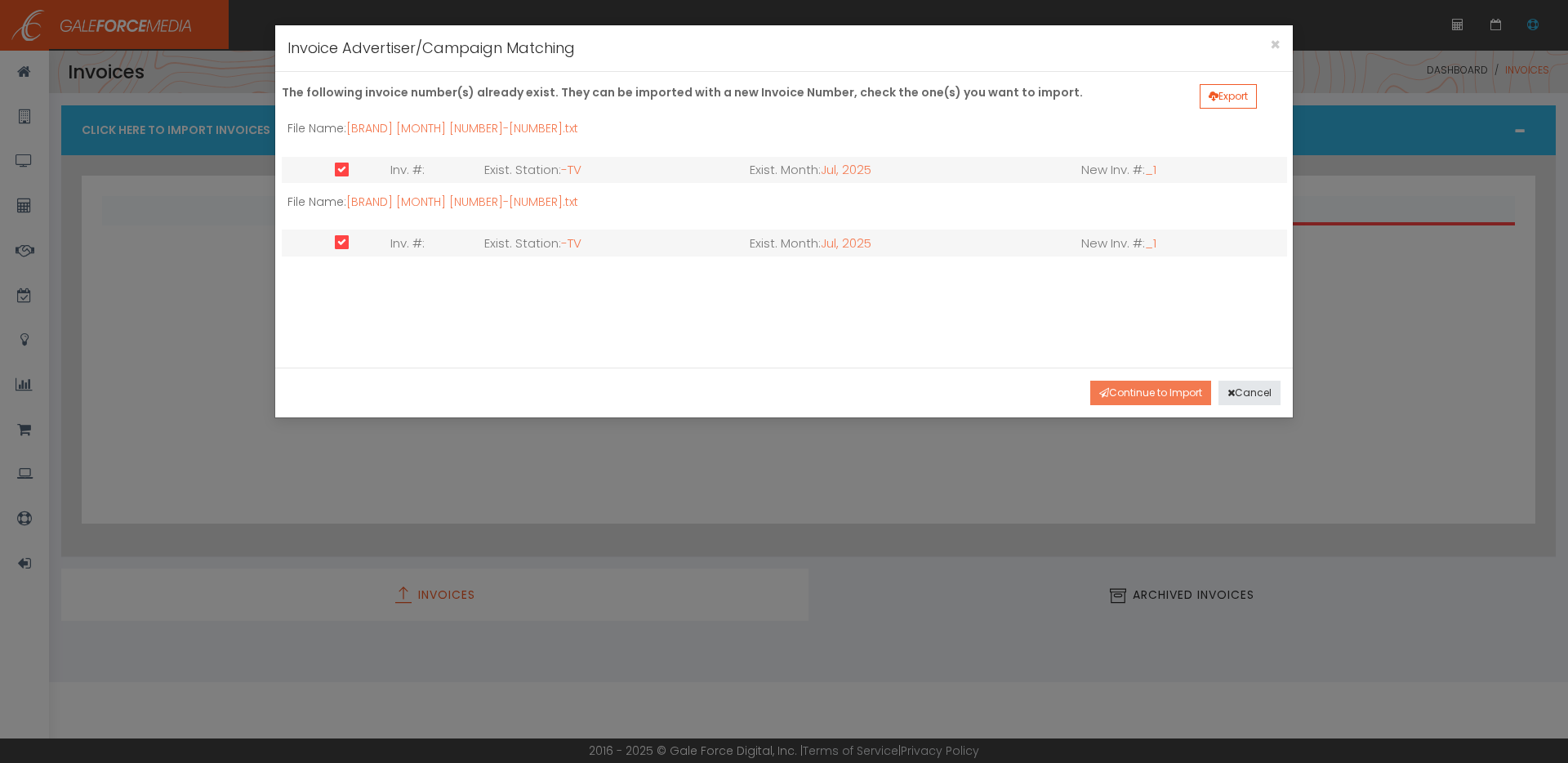 click on "Continue to Import" at bounding box center (1151, 393) 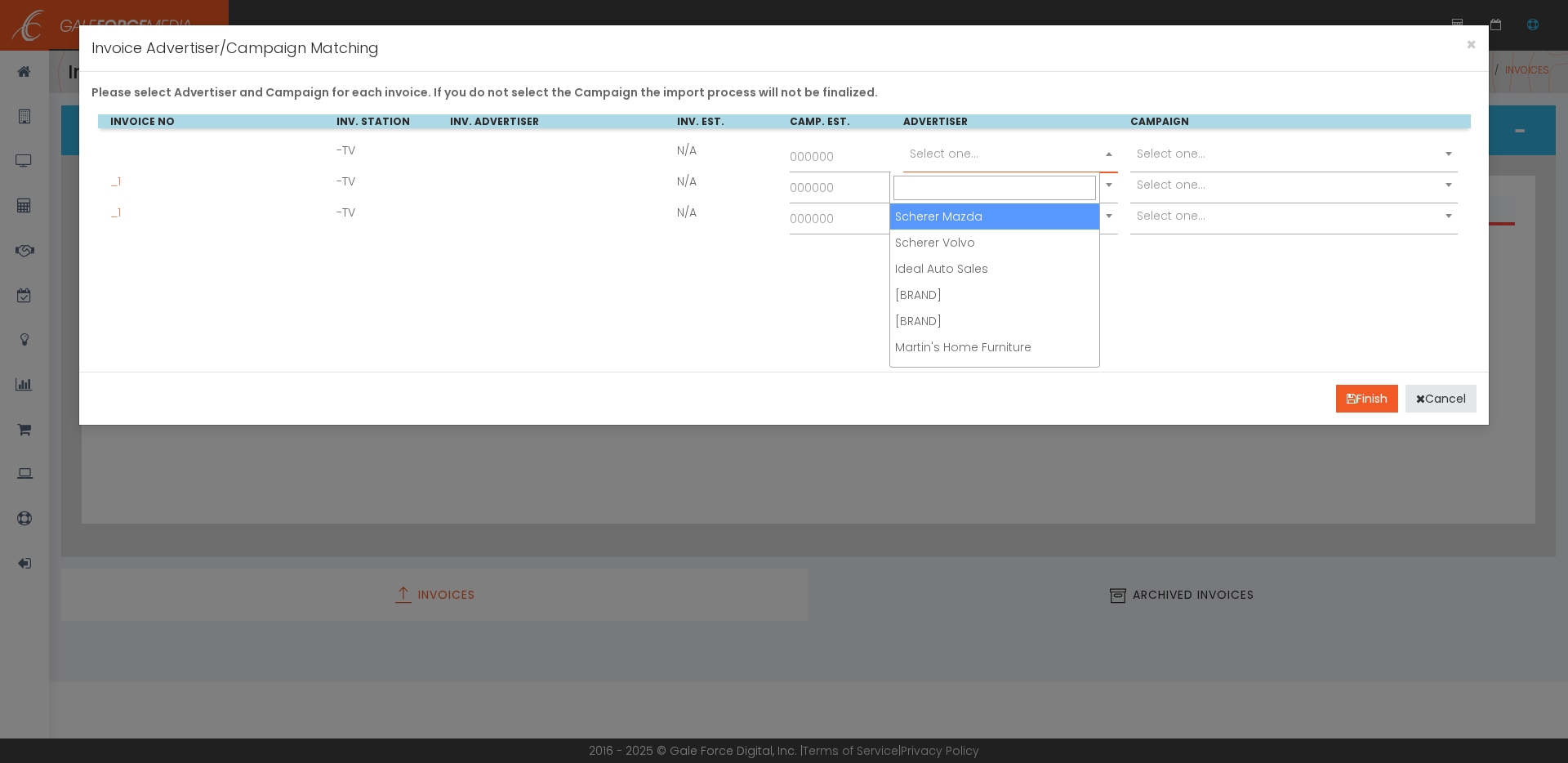 click on "Select one..." at bounding box center [1010, 154] 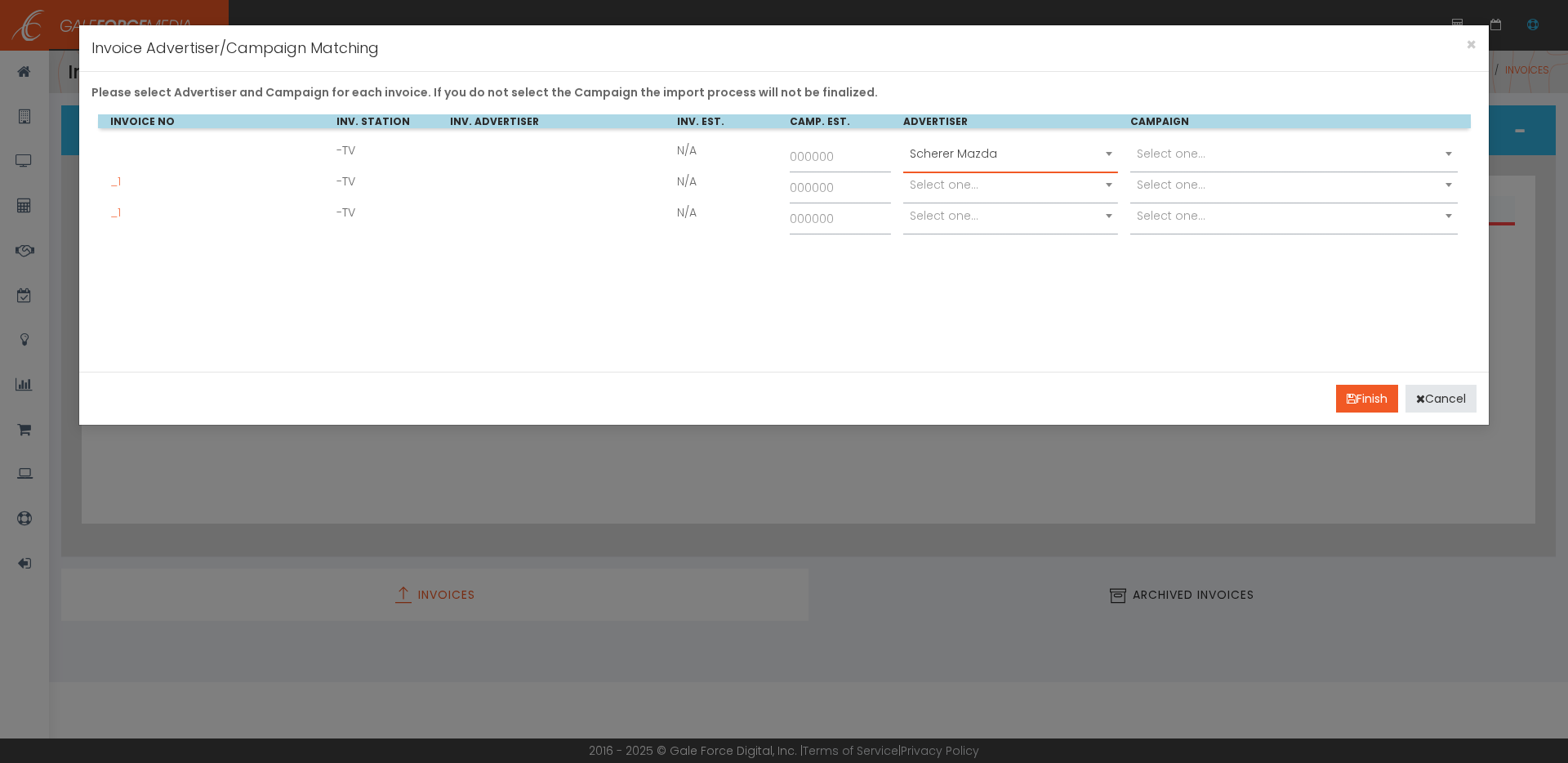 click on "Select one..." at bounding box center [1010, 185] 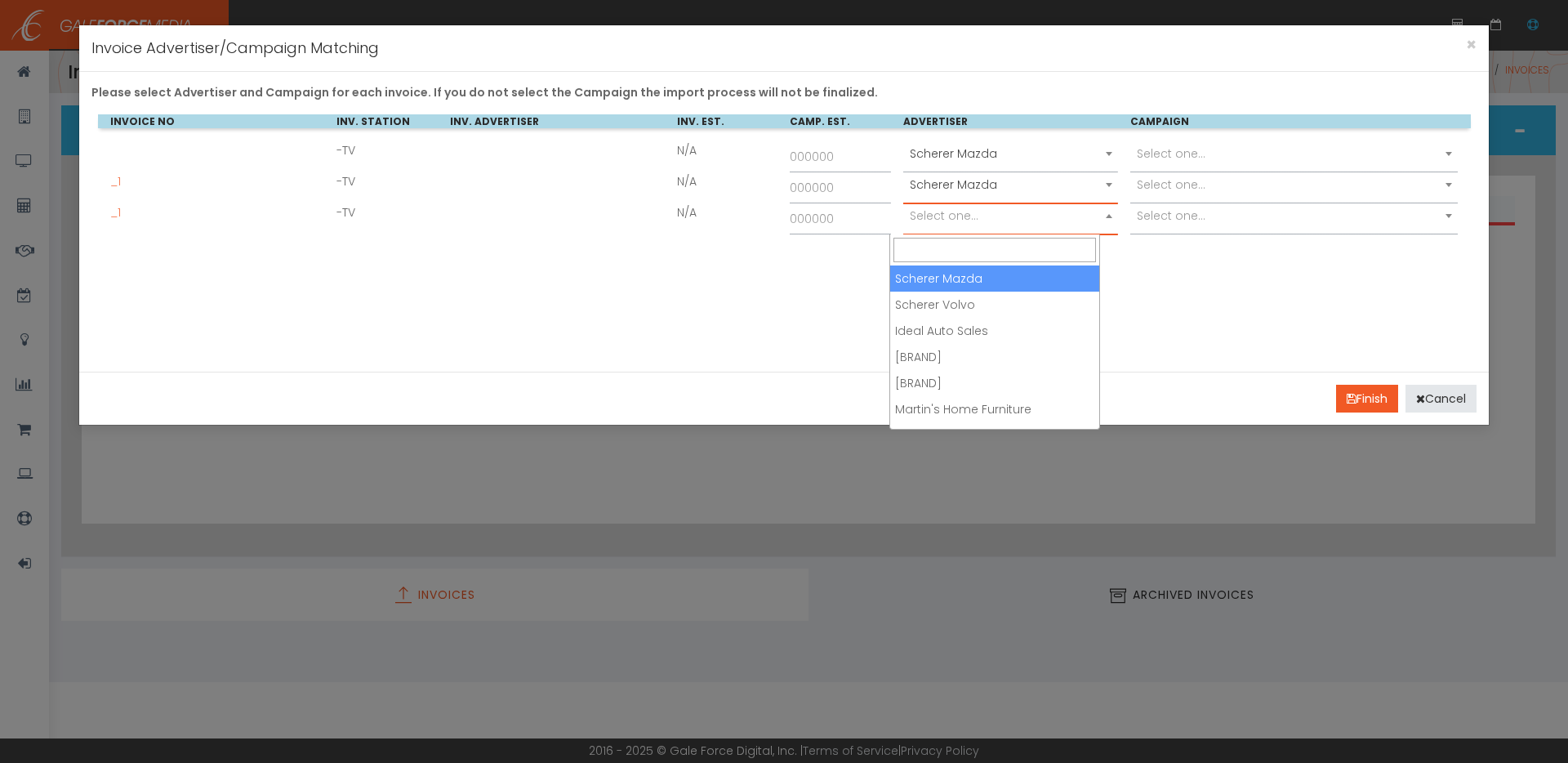 click on "Select one..." at bounding box center [1010, 216] 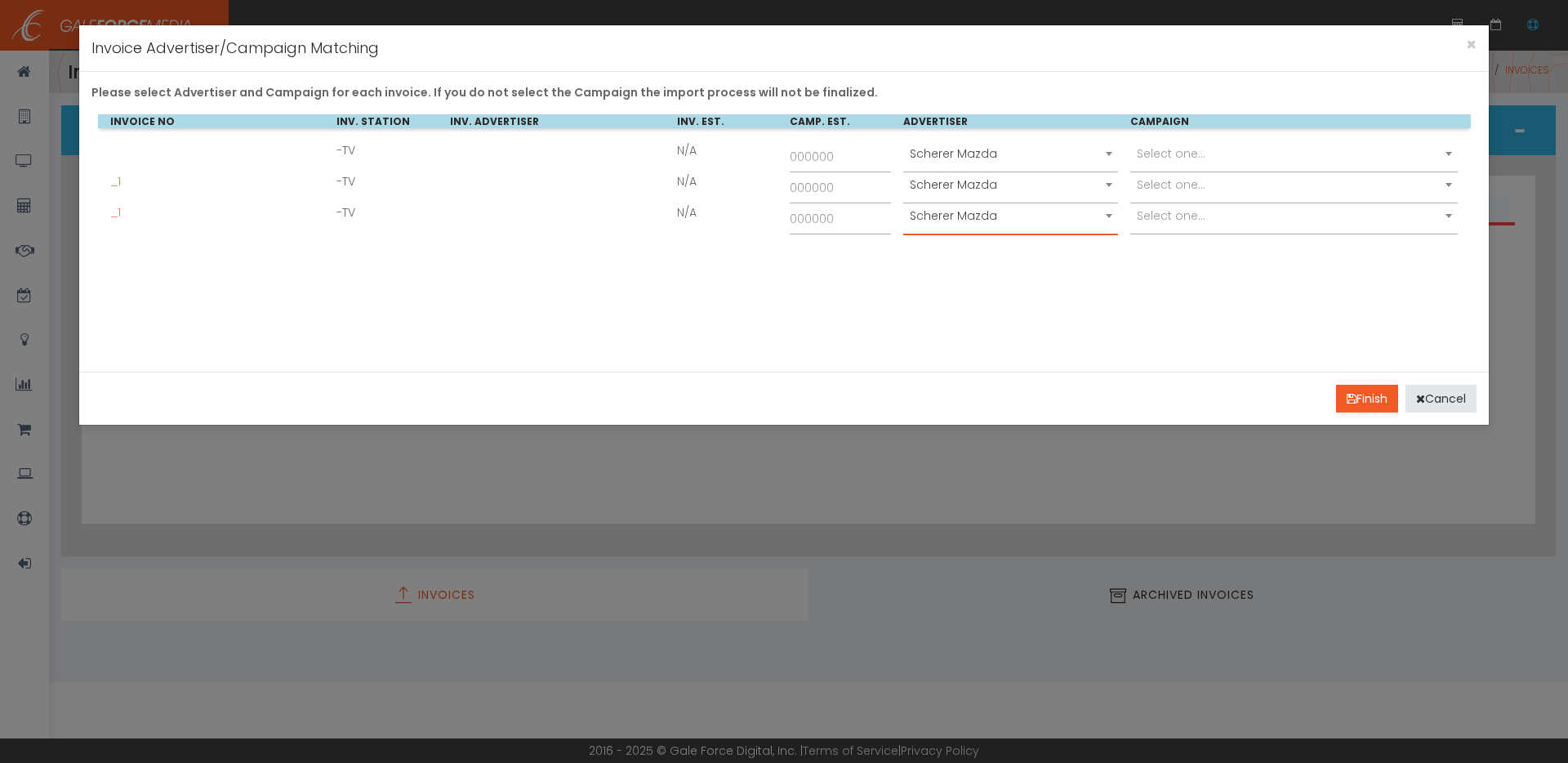 click on "Select one..." at bounding box center [1171, 154] 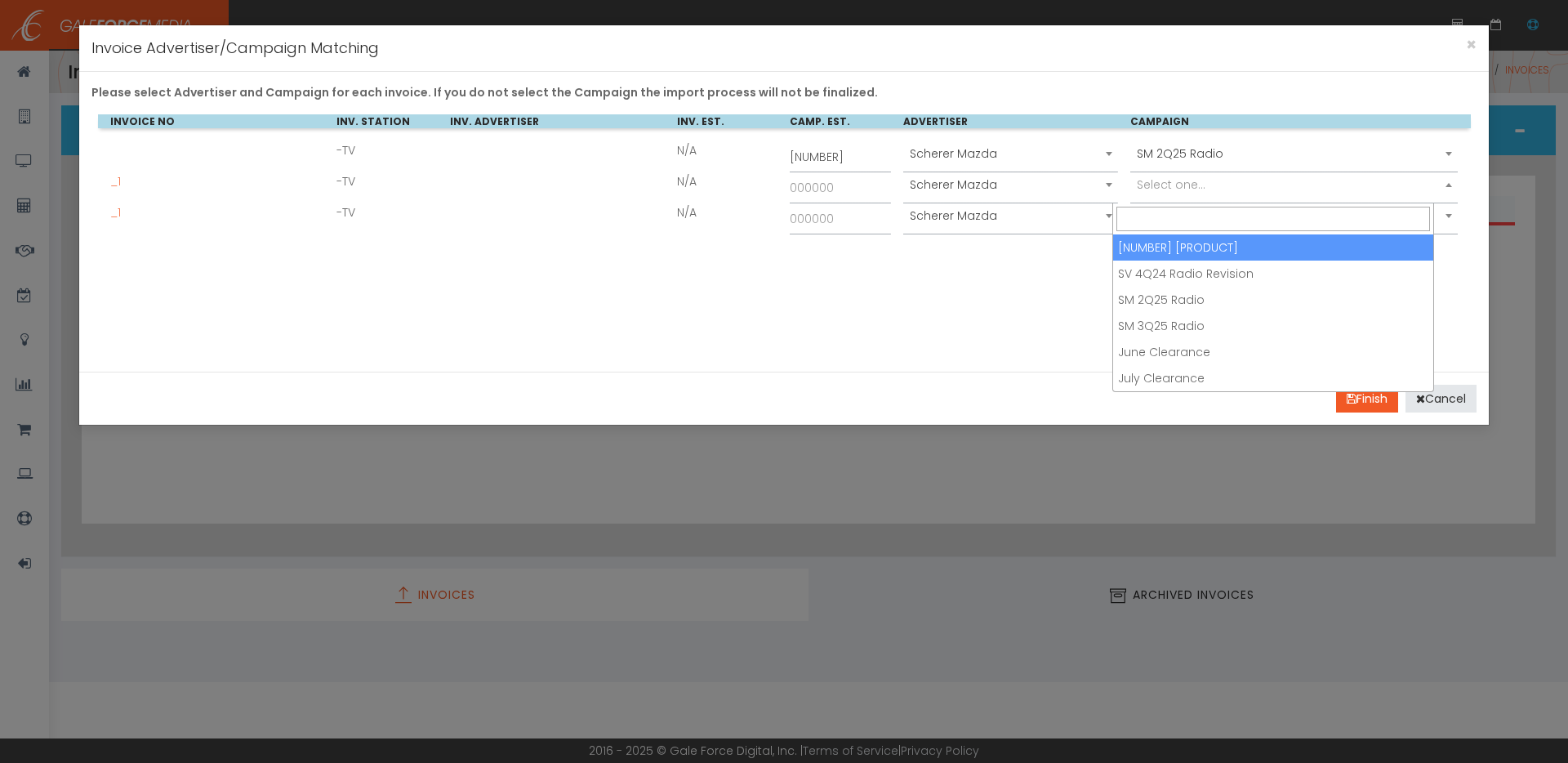 click on "Select one..." at bounding box center (1171, 185) 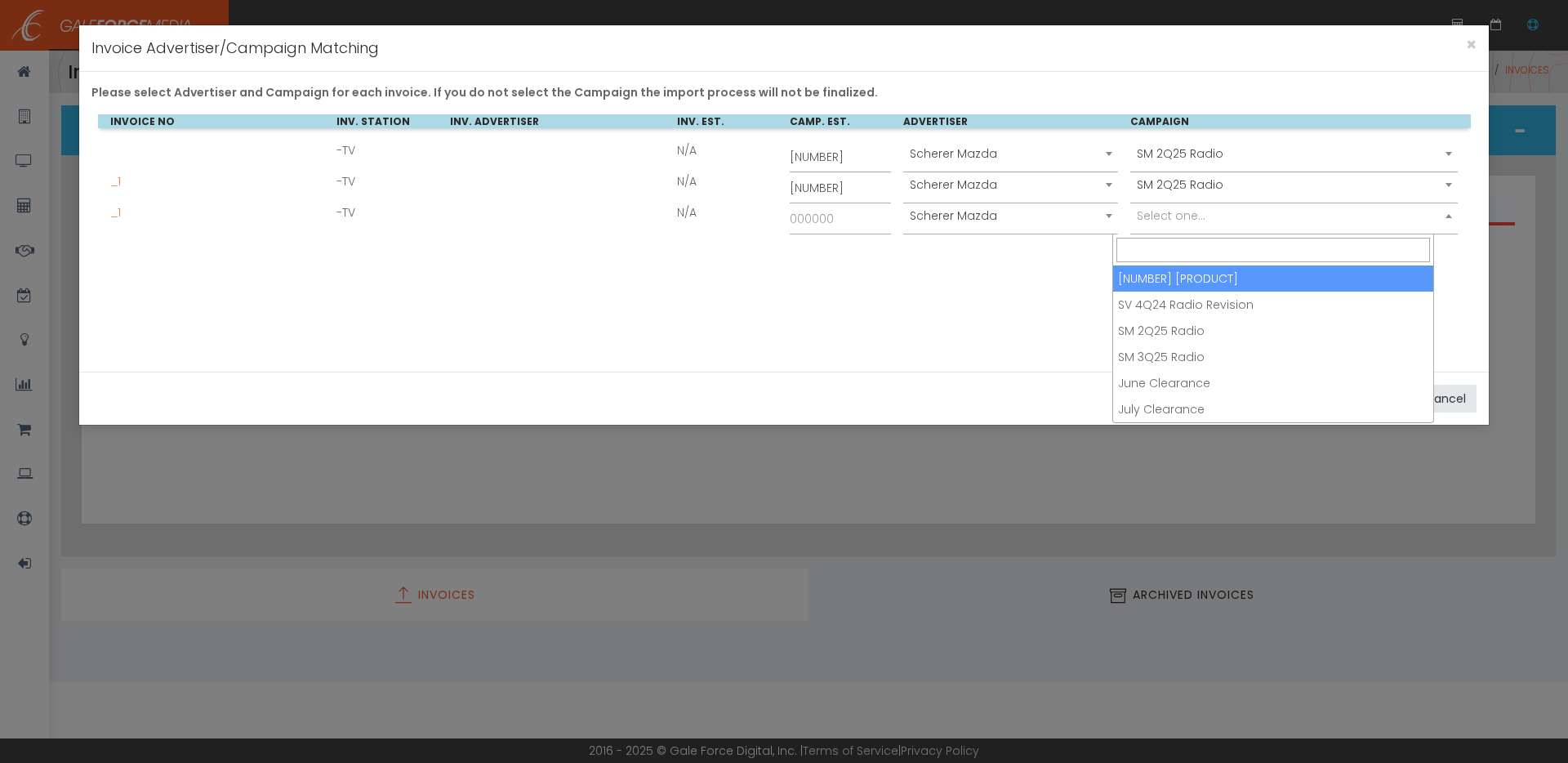click on "Select one..." at bounding box center (1171, 216) 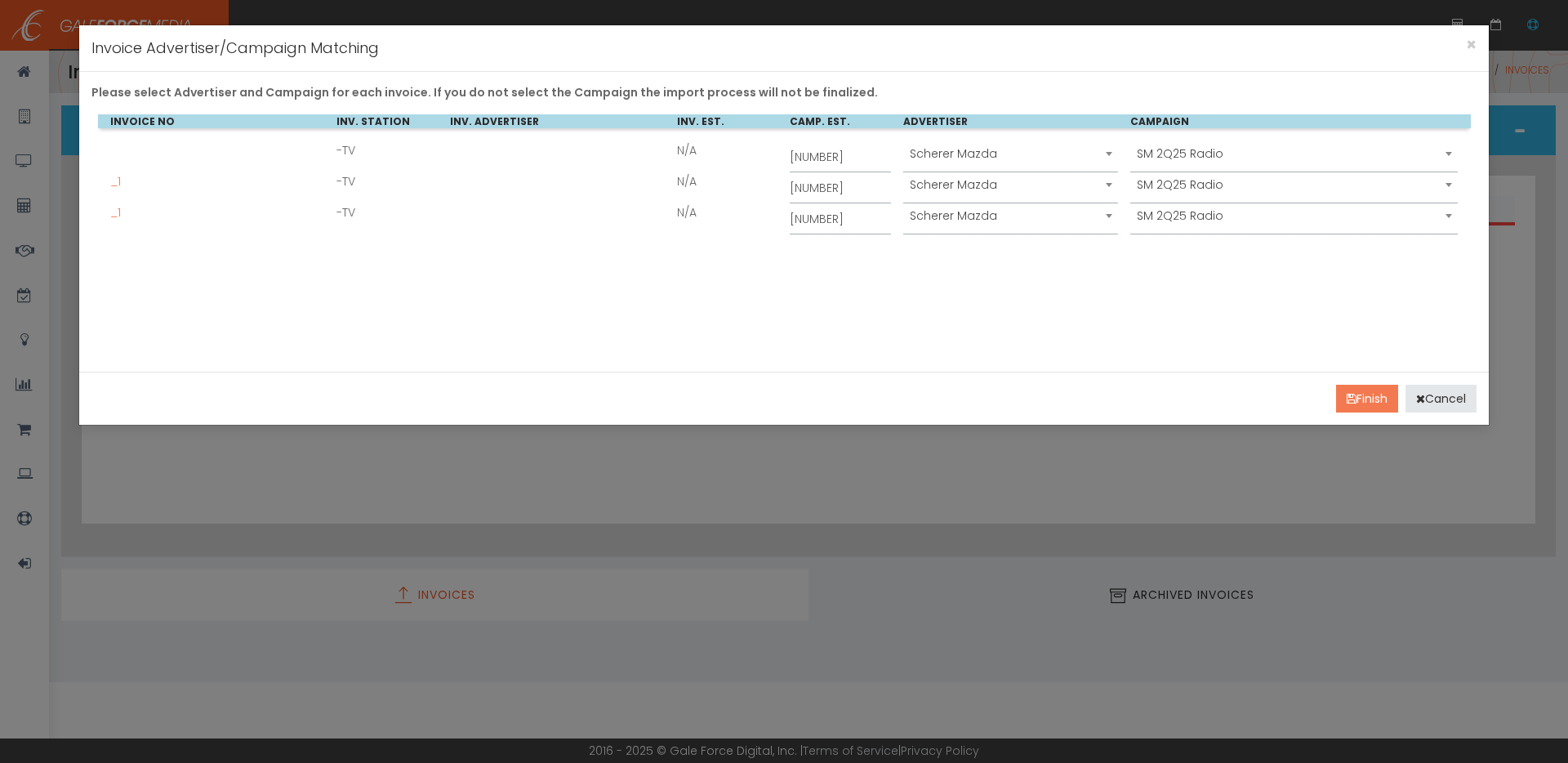click on "Finish" at bounding box center (1367, 399) 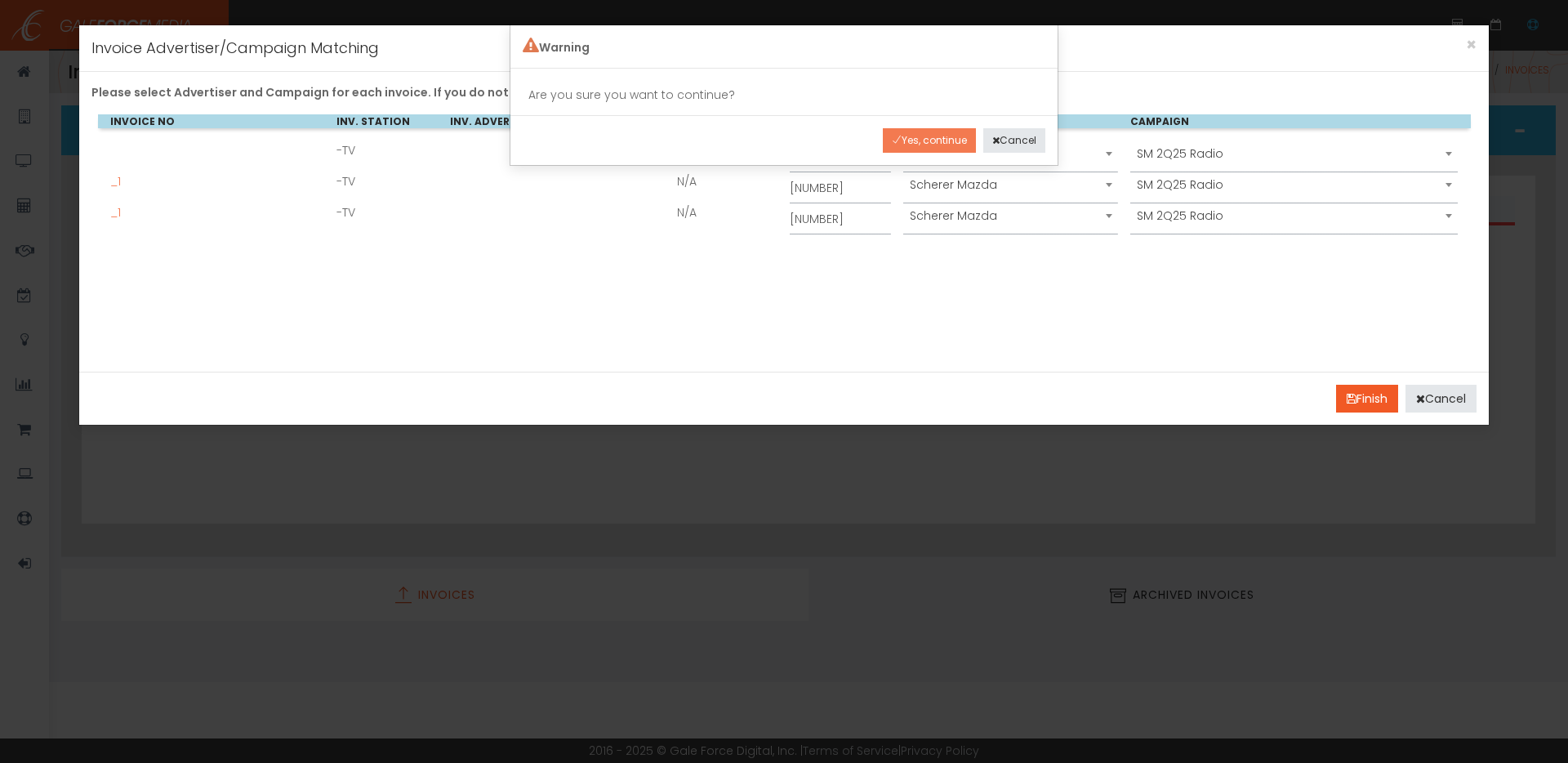 click on "Yes, continue" at bounding box center (929, 141) 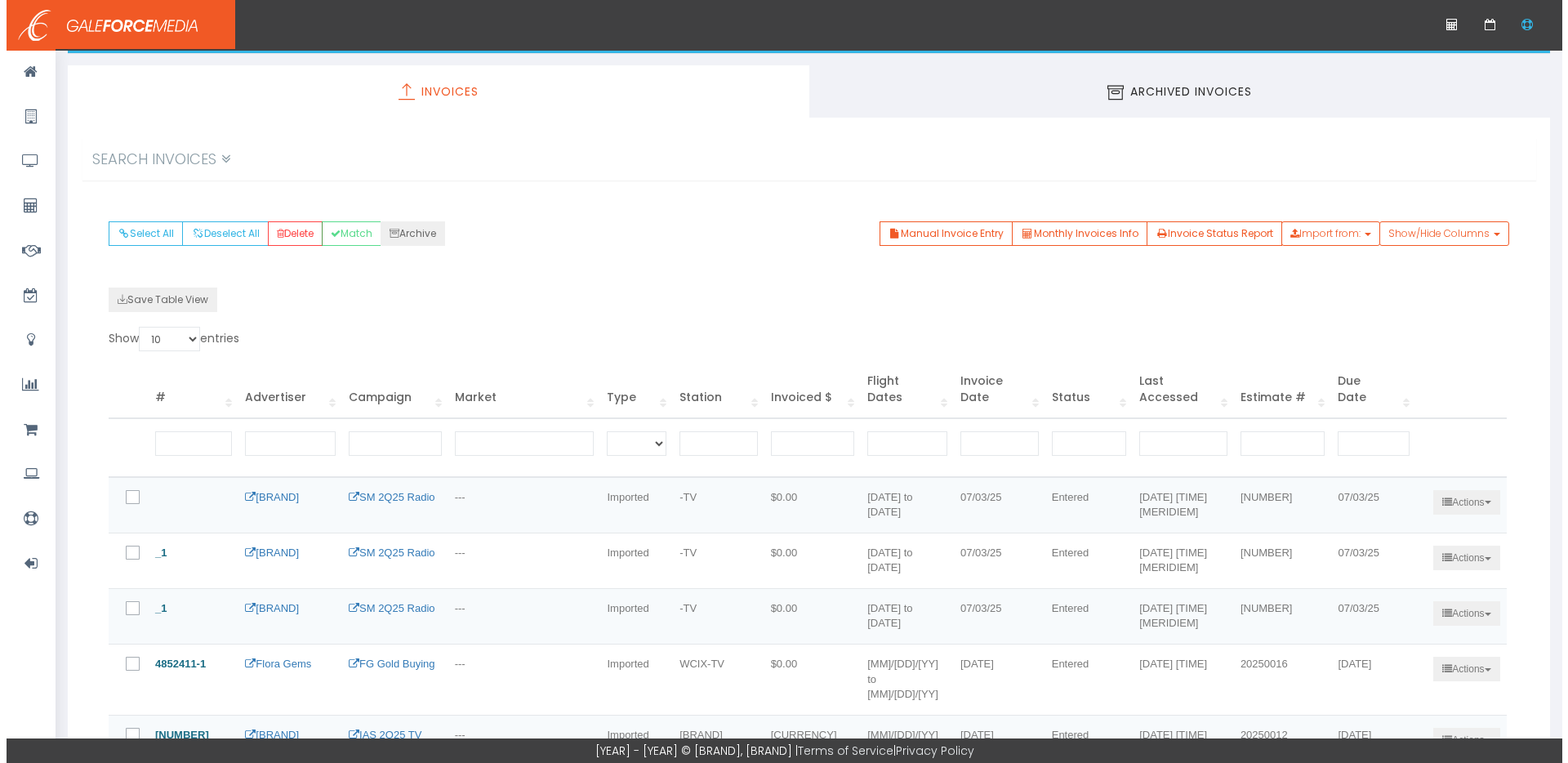scroll, scrollTop: 0, scrollLeft: 0, axis: both 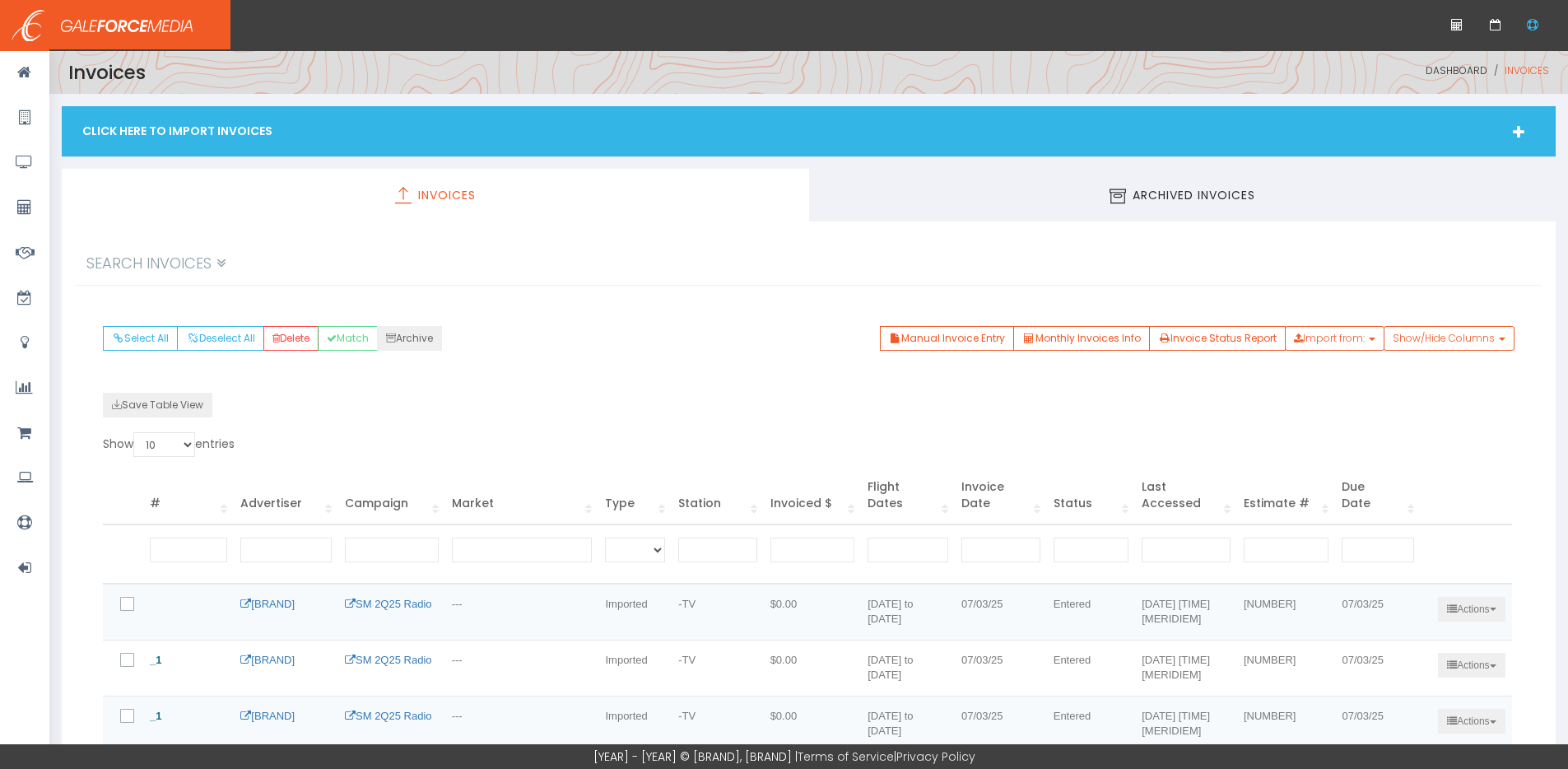 click on "Click Here To Import Invoices" at bounding box center [808, 131] 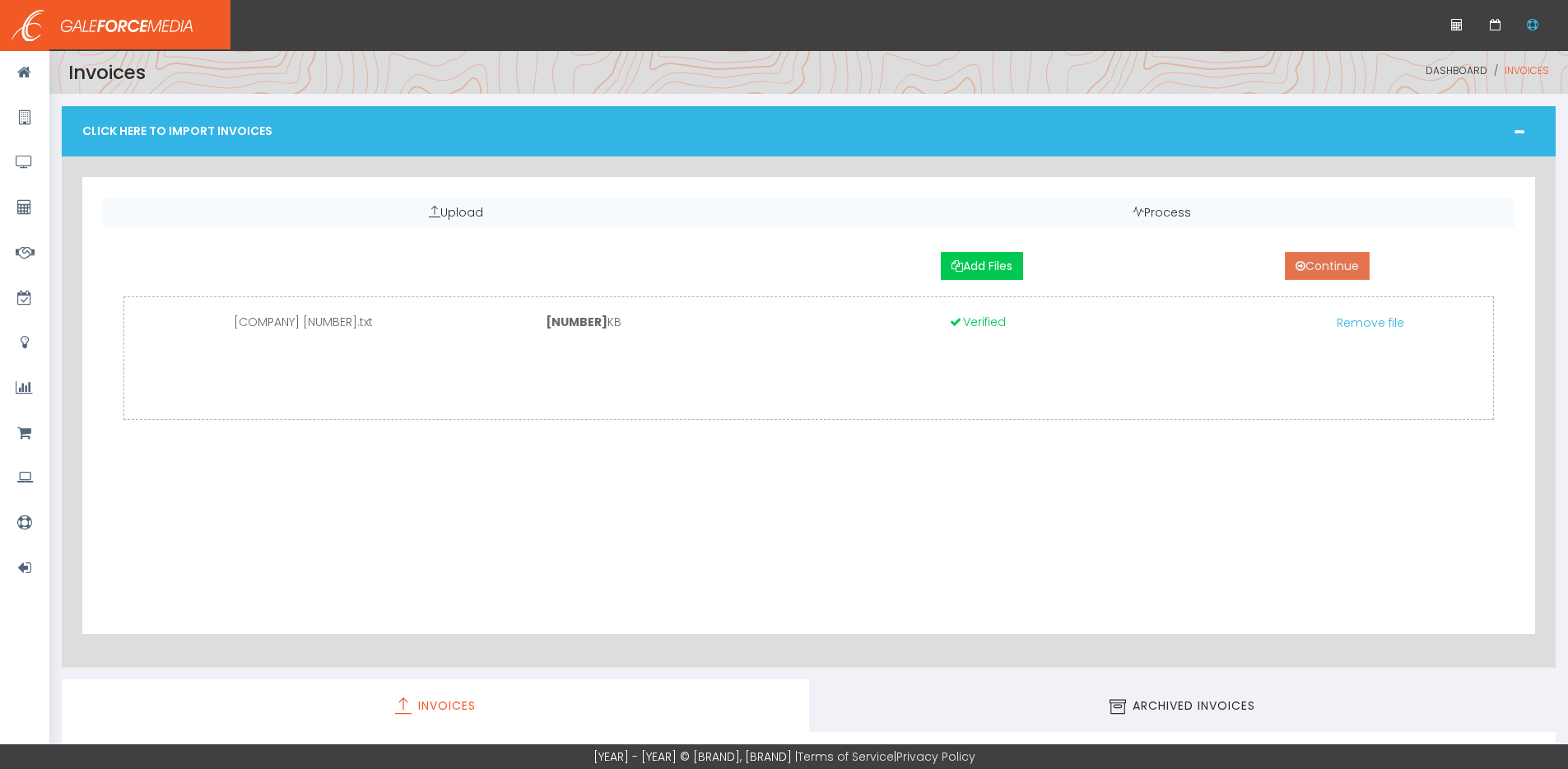click on "Continue" at bounding box center [1327, 266] 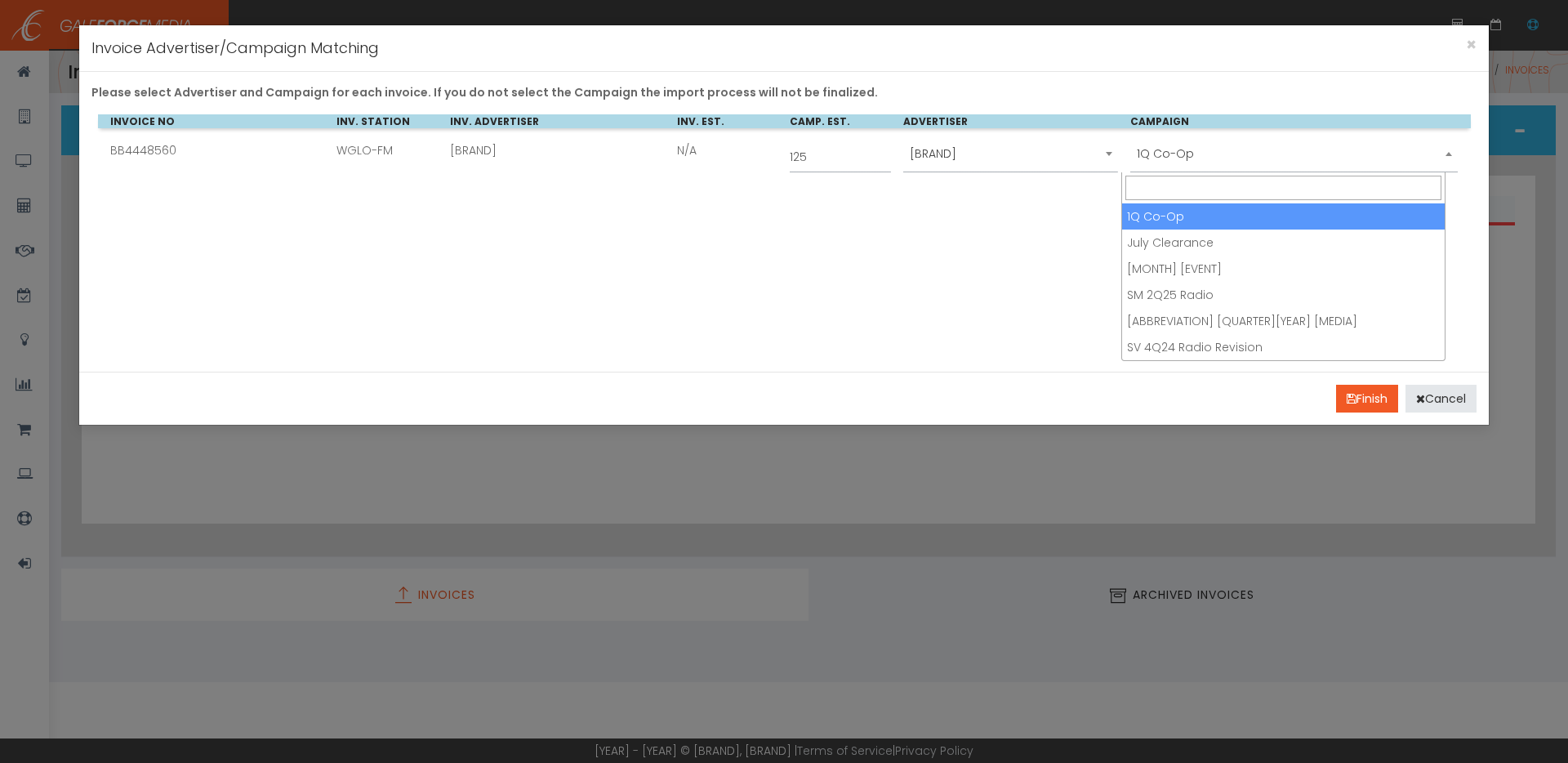 click on "1Q Co-Op" at bounding box center (1294, 154) 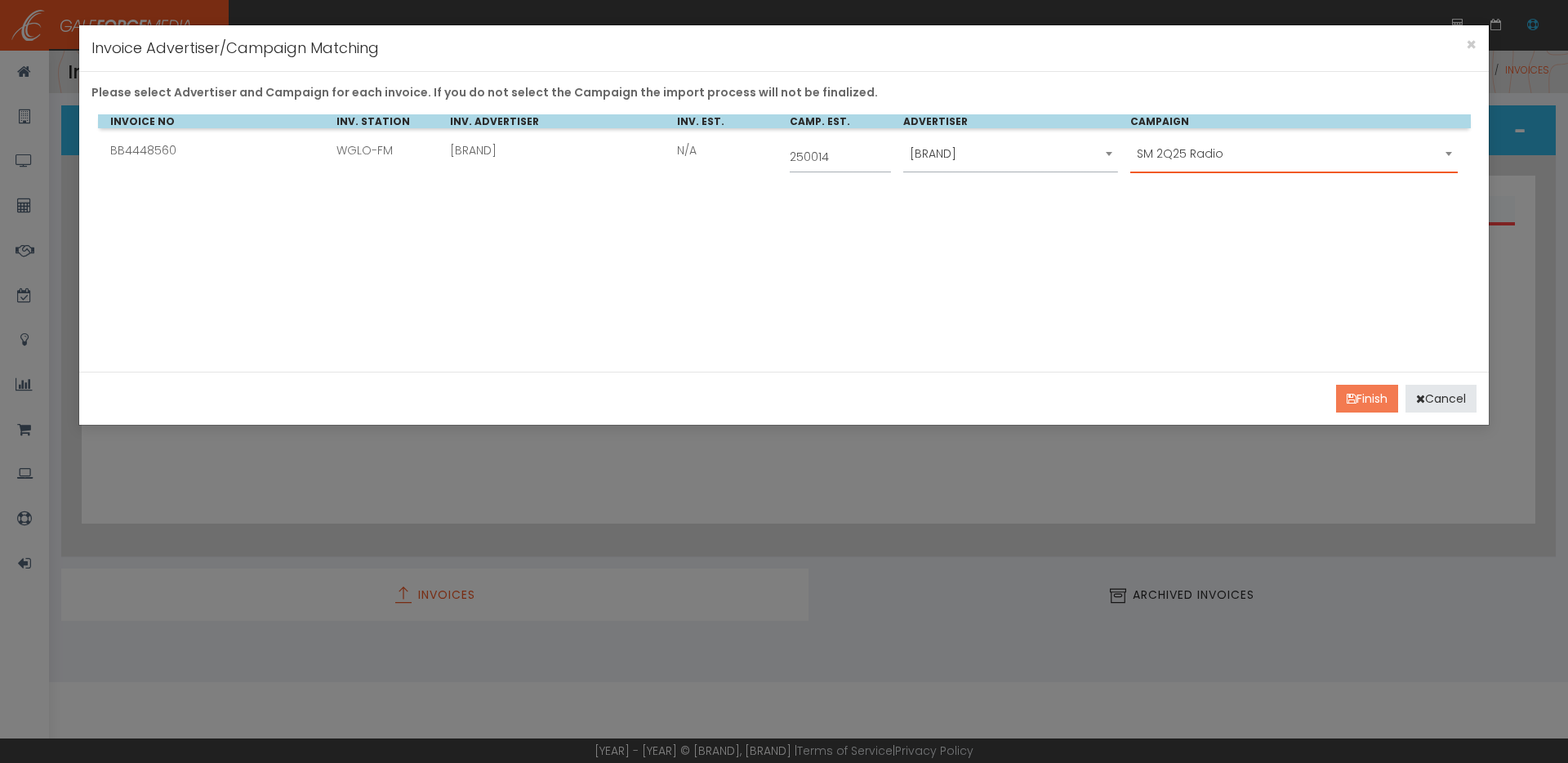 click on "Finish" at bounding box center [1367, 399] 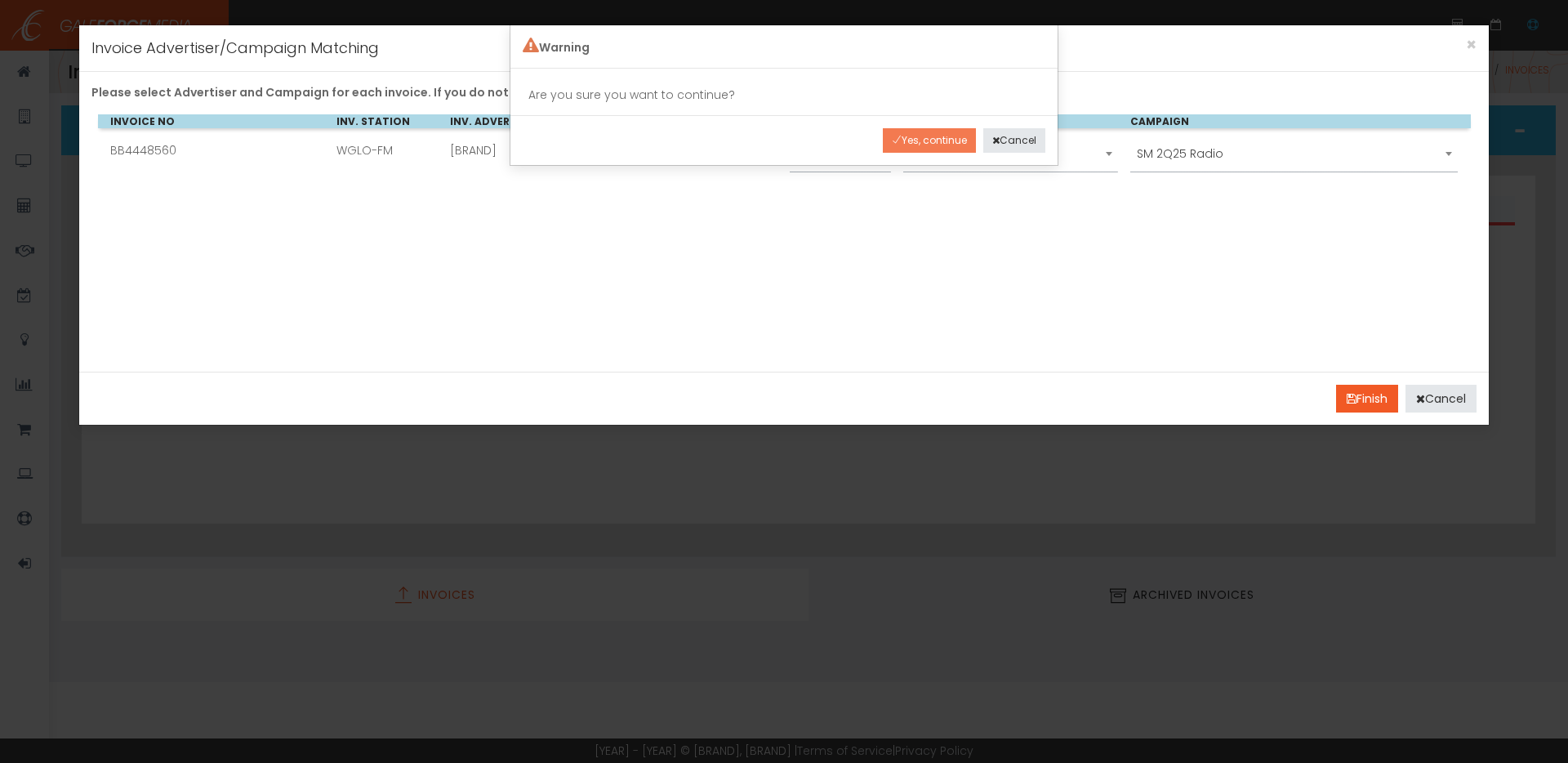 click on "Yes, continue" at bounding box center [929, 141] 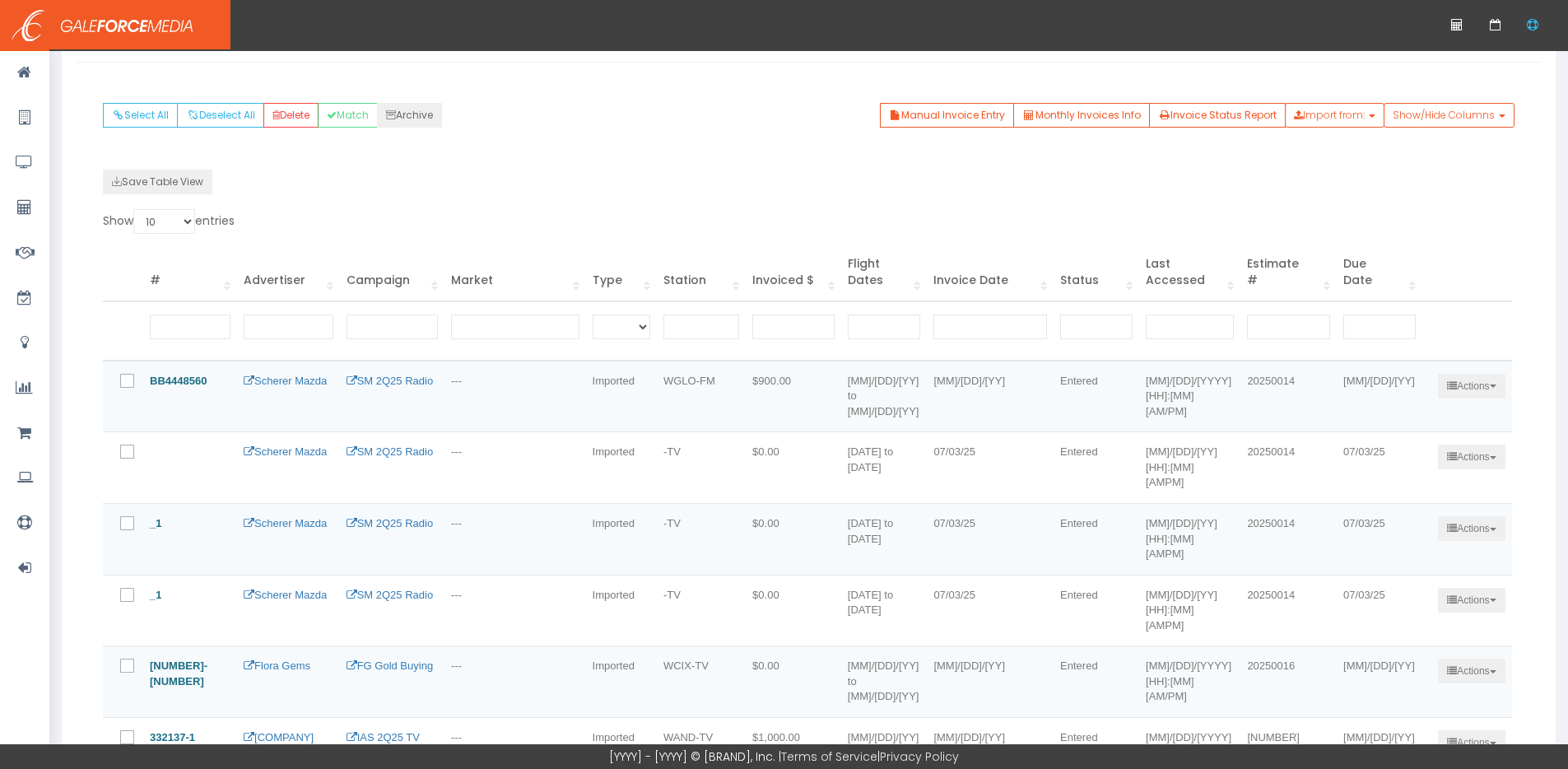 scroll, scrollTop: 264, scrollLeft: 0, axis: vertical 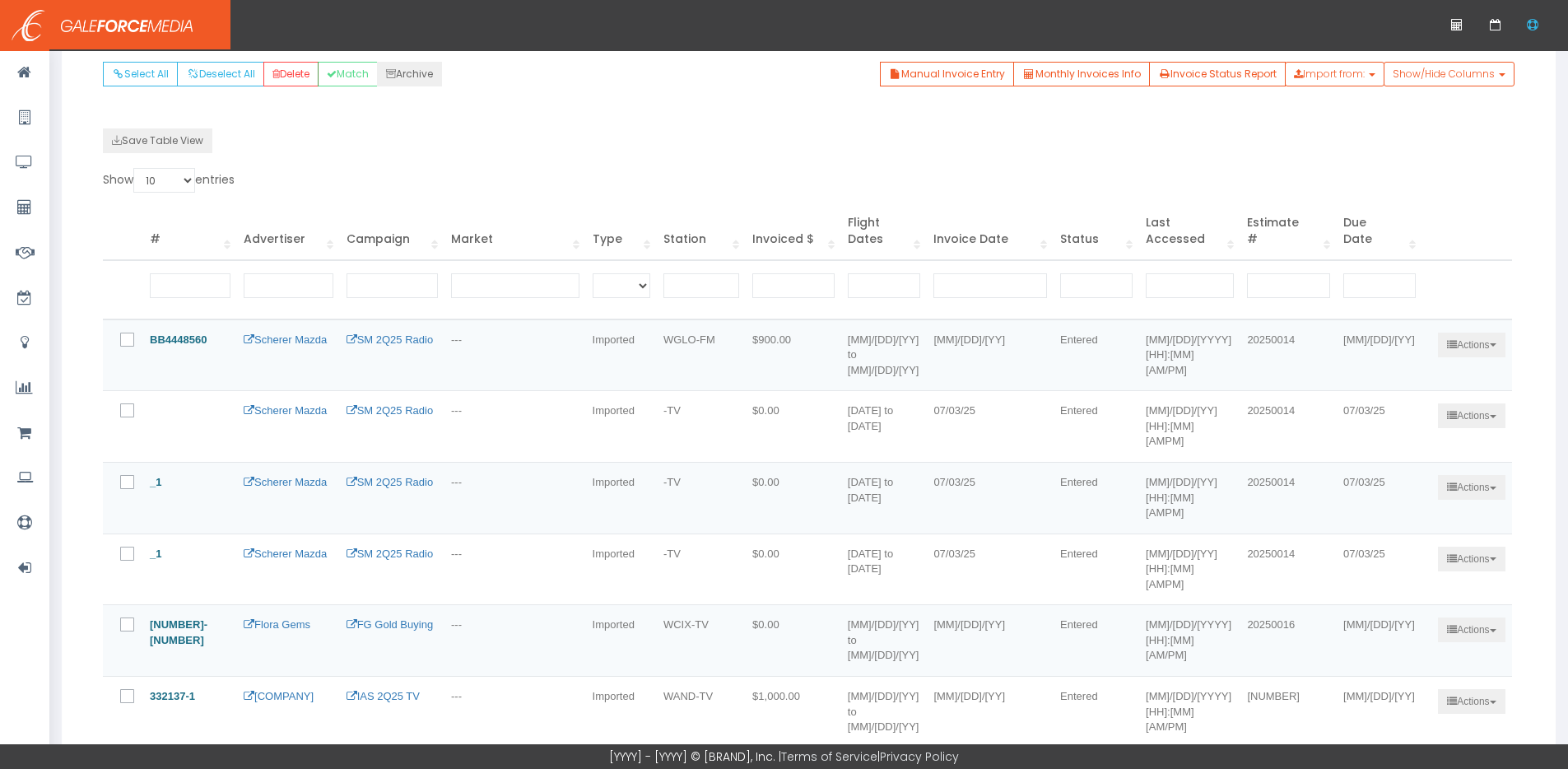 click at bounding box center (137, 341) 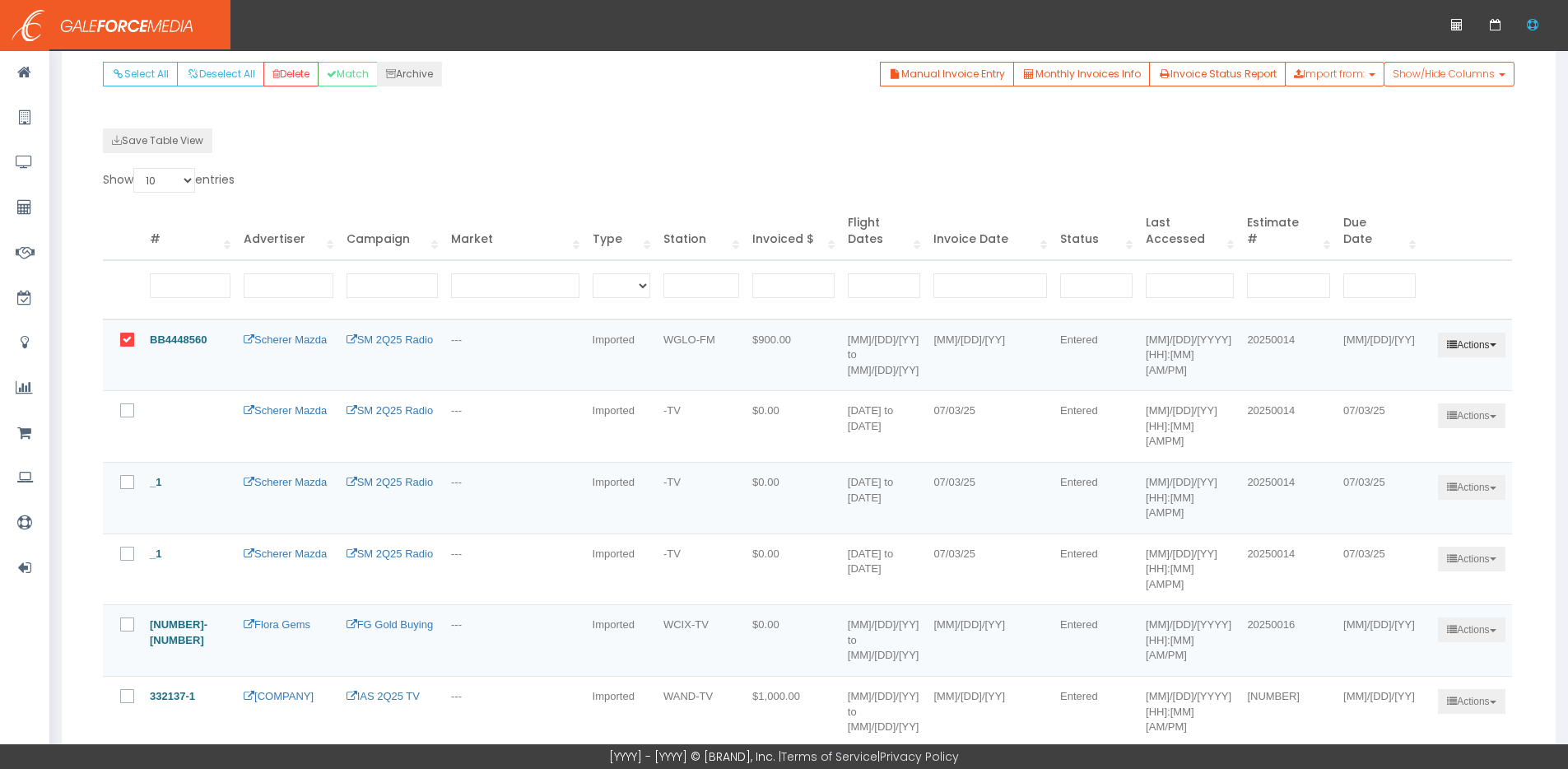 click on "Actions" at bounding box center [1471, 345] 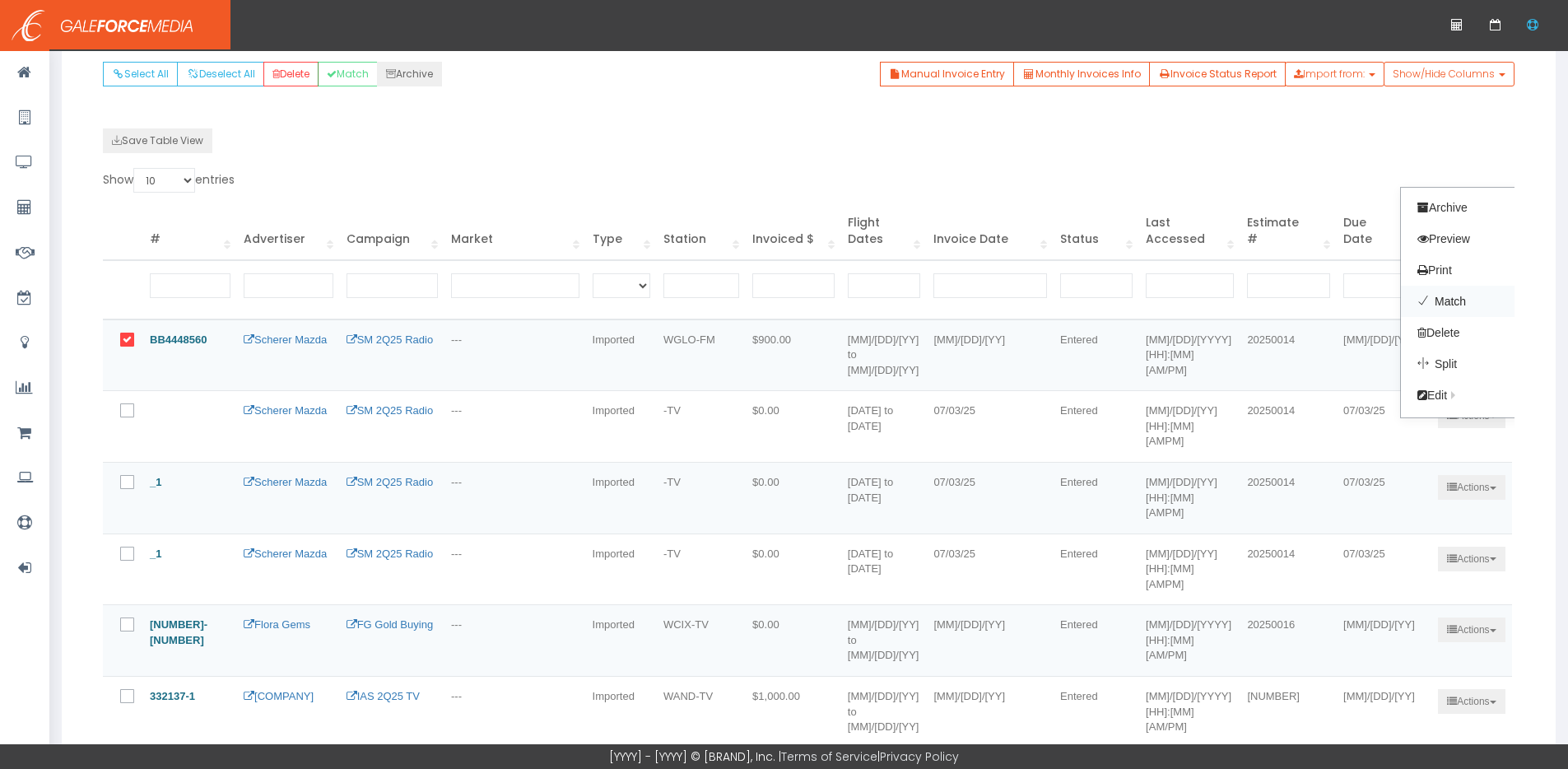 click on "Match" at bounding box center [1466, 301] 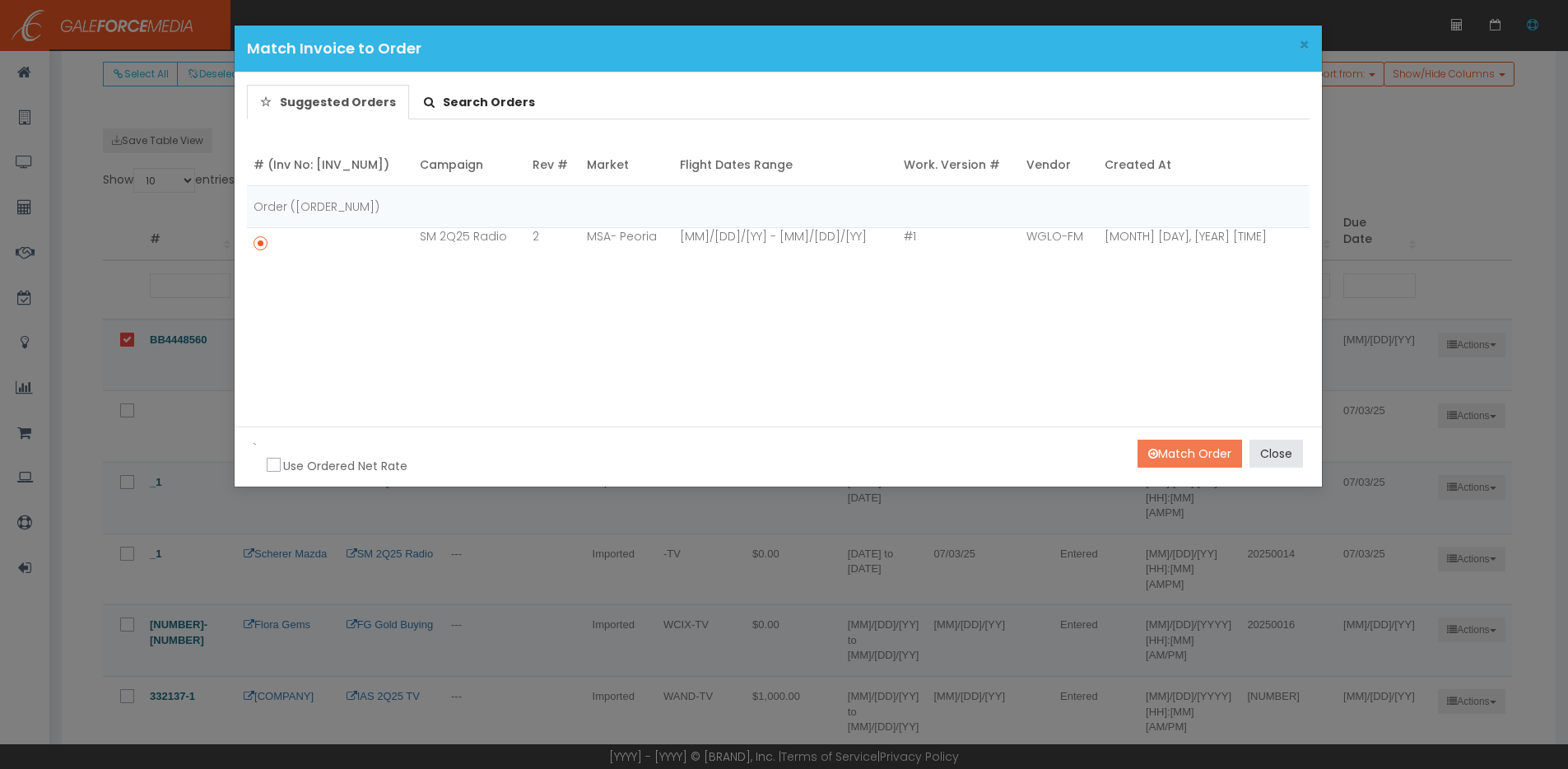 click on "Match Order" at bounding box center (1189, 454) 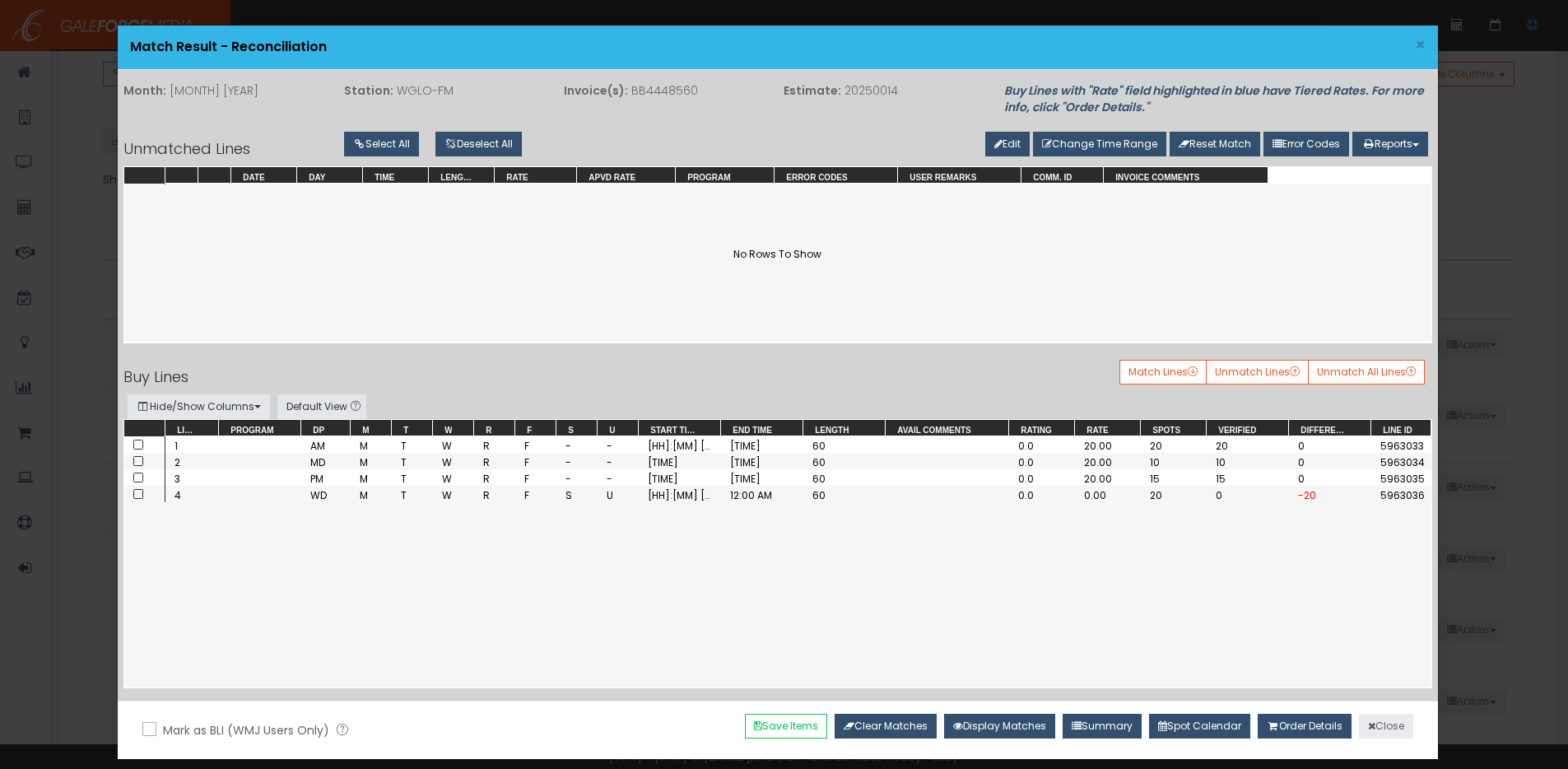 click on "[TERM]" at bounding box center [1386, 726] 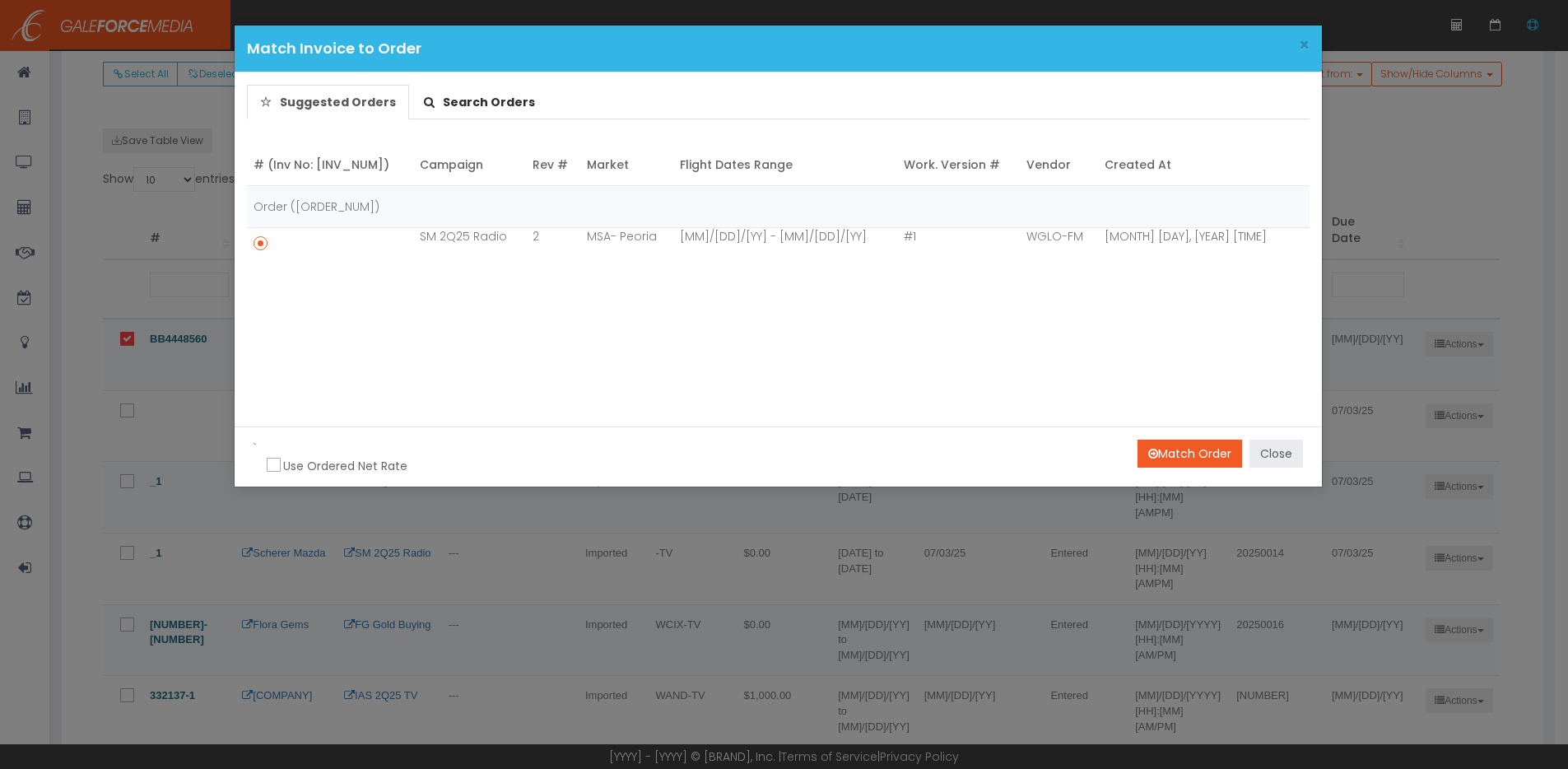click on "[TERM]" at bounding box center (1276, 454) 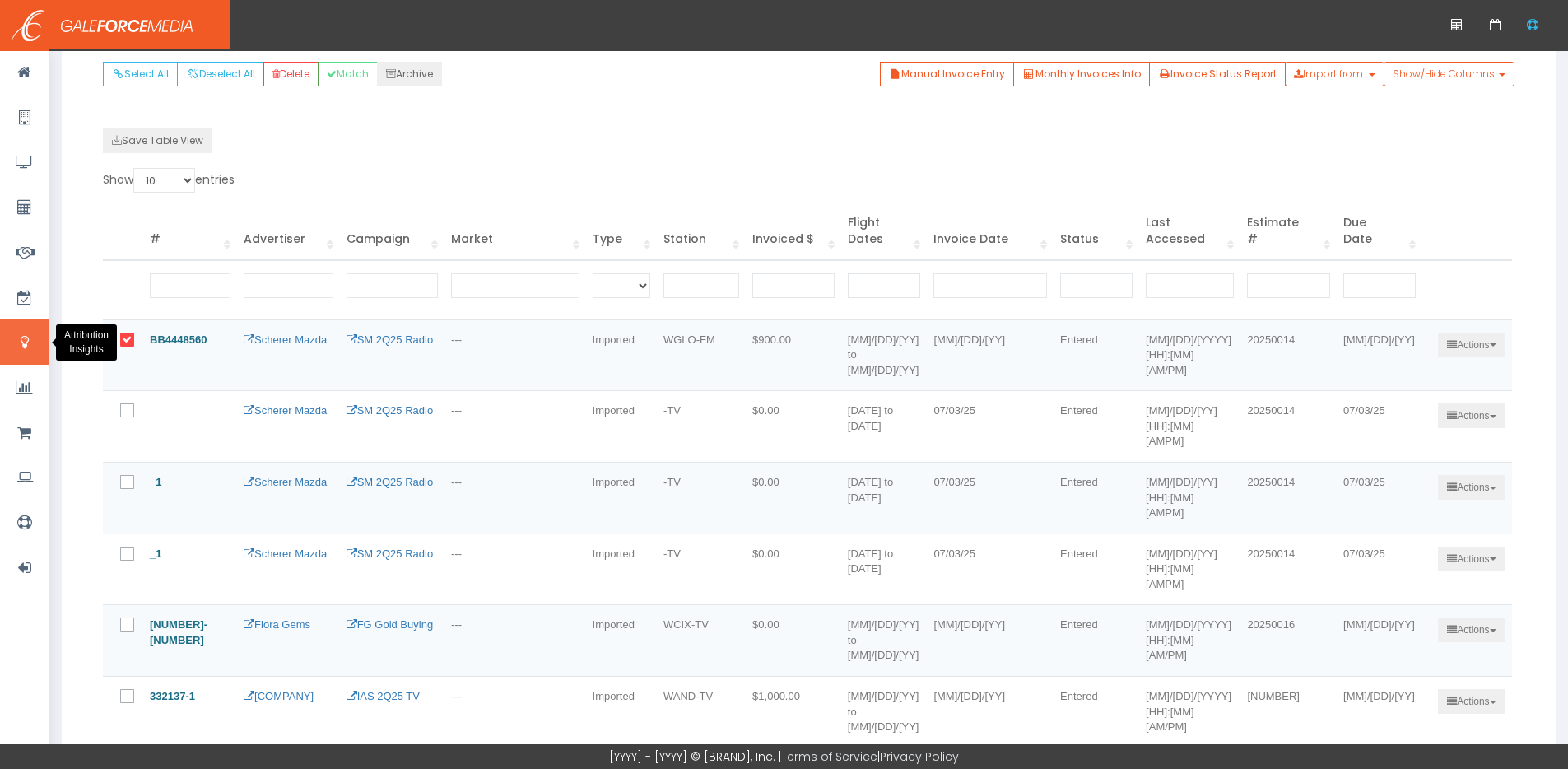 click at bounding box center [25, 342] 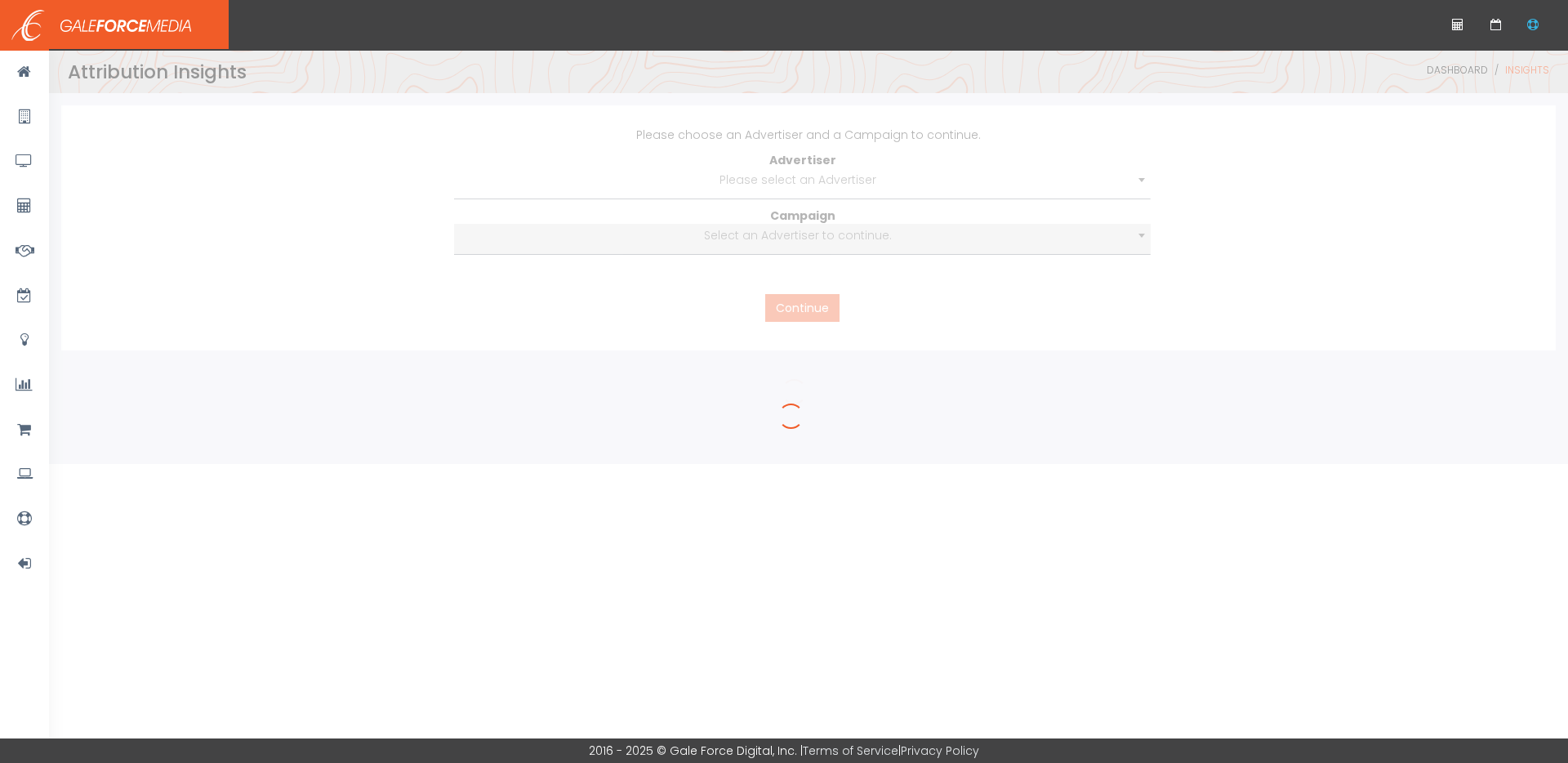 scroll, scrollTop: 0, scrollLeft: 0, axis: both 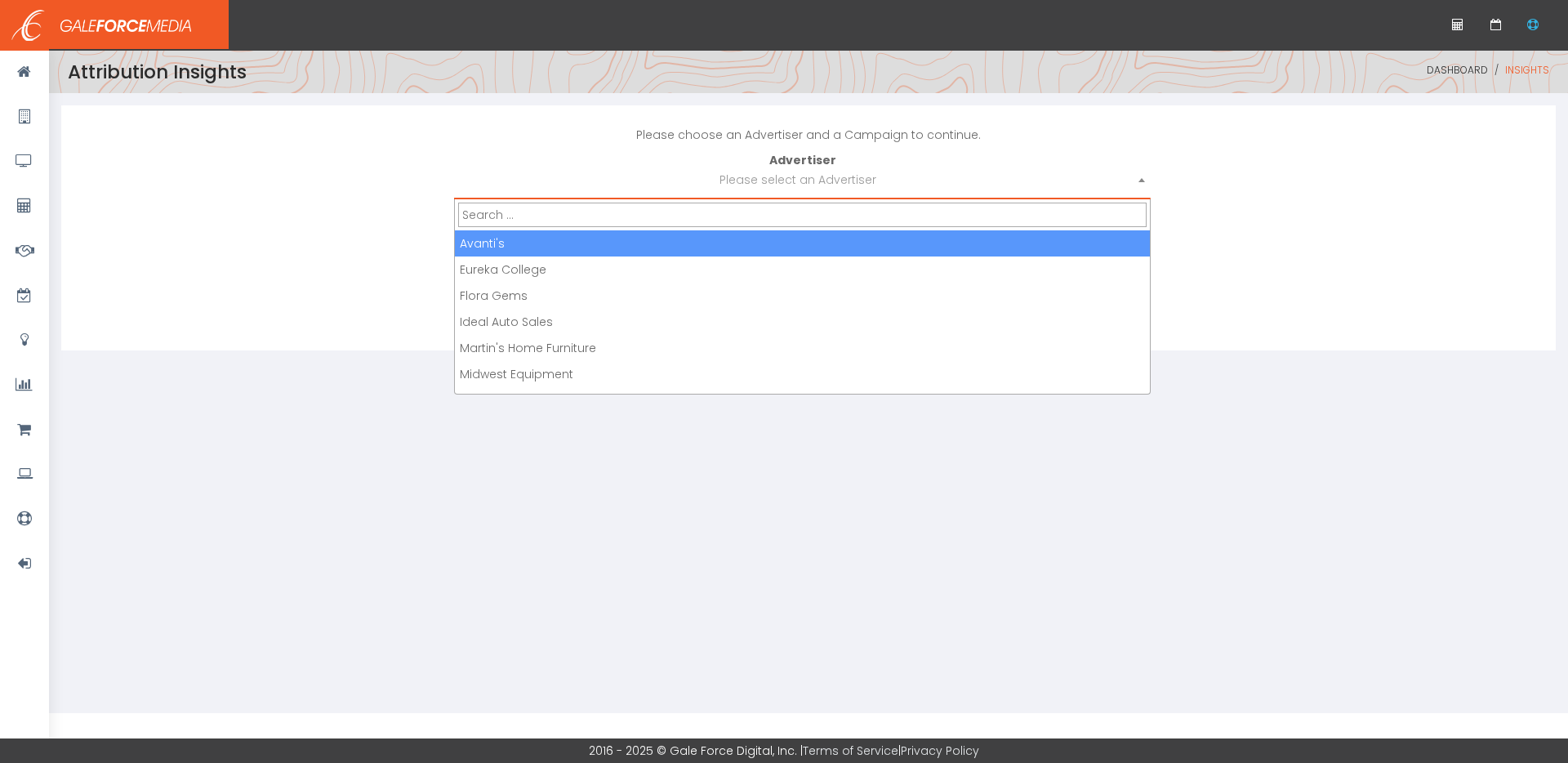click on "Please select an Advertiser" at bounding box center (802, 180) 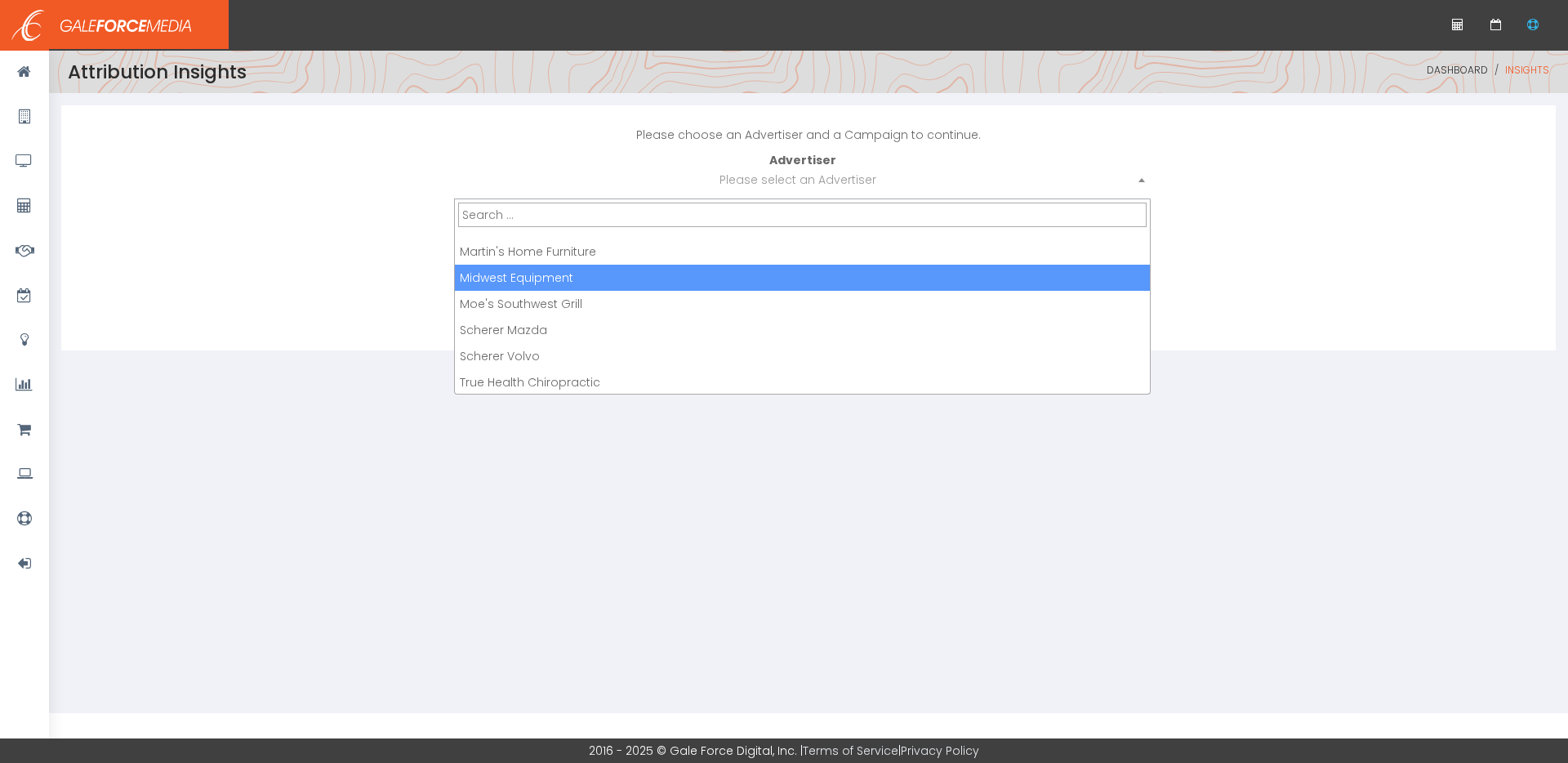 scroll, scrollTop: 98, scrollLeft: 0, axis: vertical 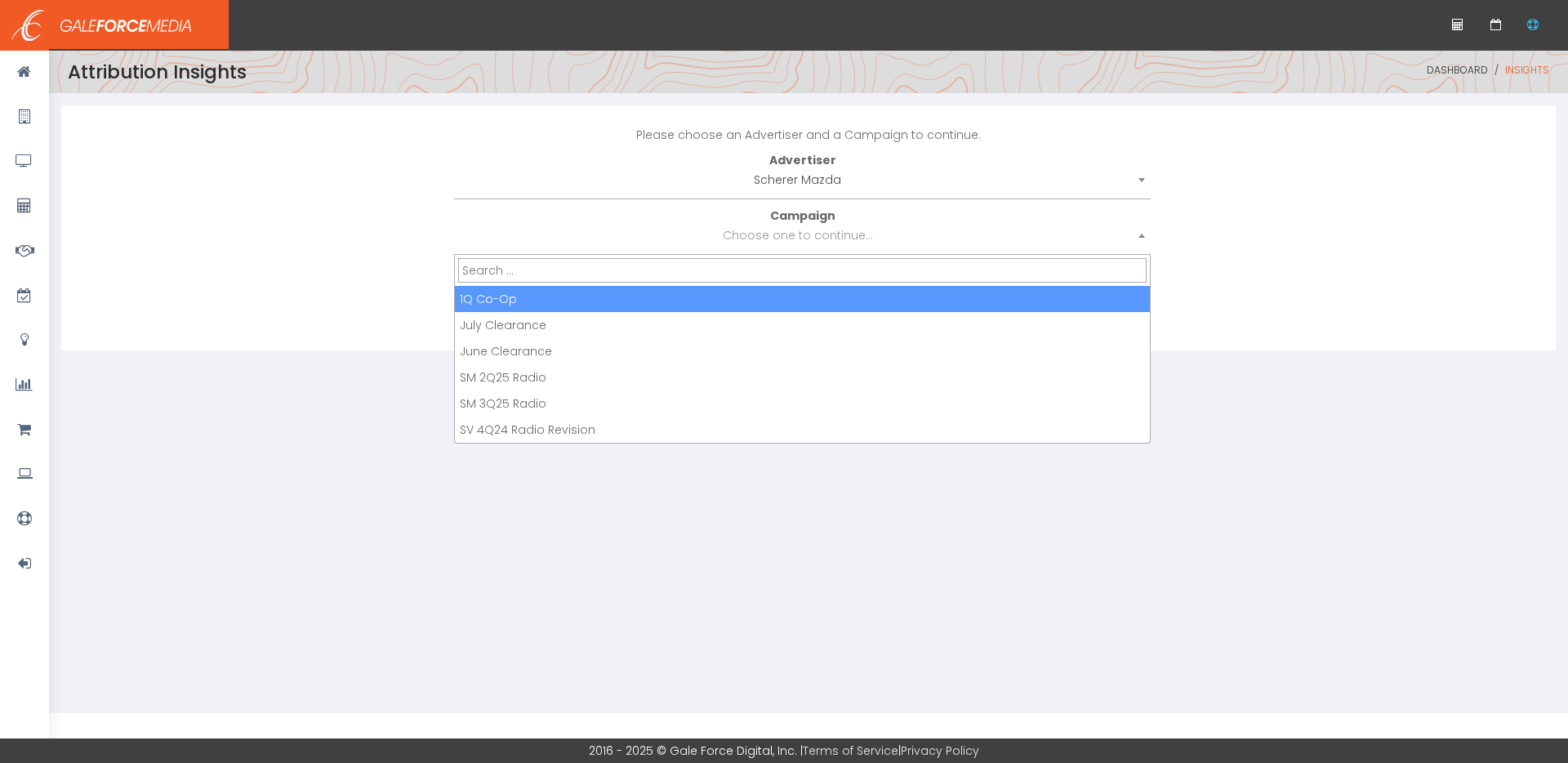 click on "Choose one to continue..." at bounding box center (802, 235) 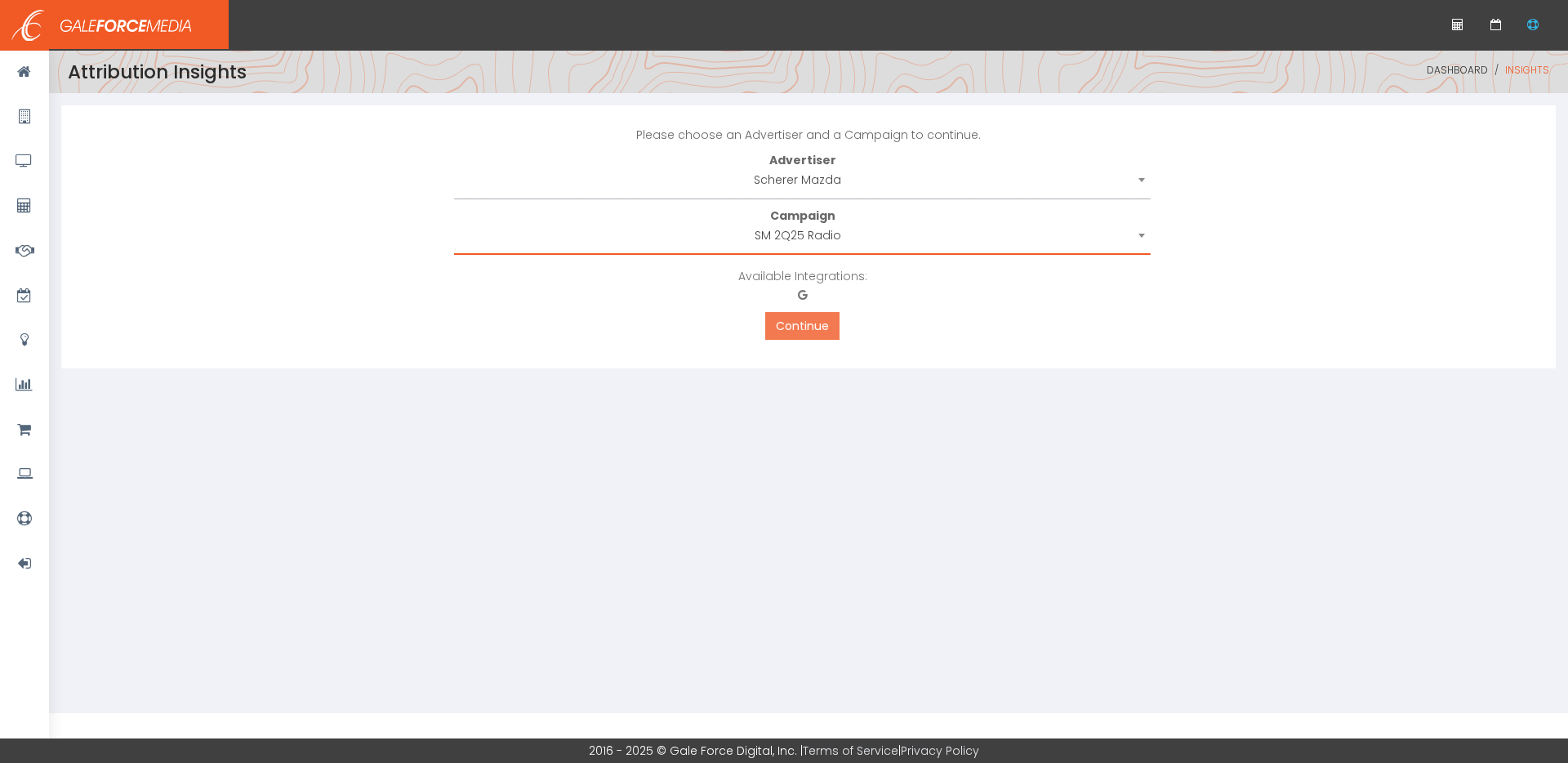 click on "Continue" at bounding box center (802, 326) 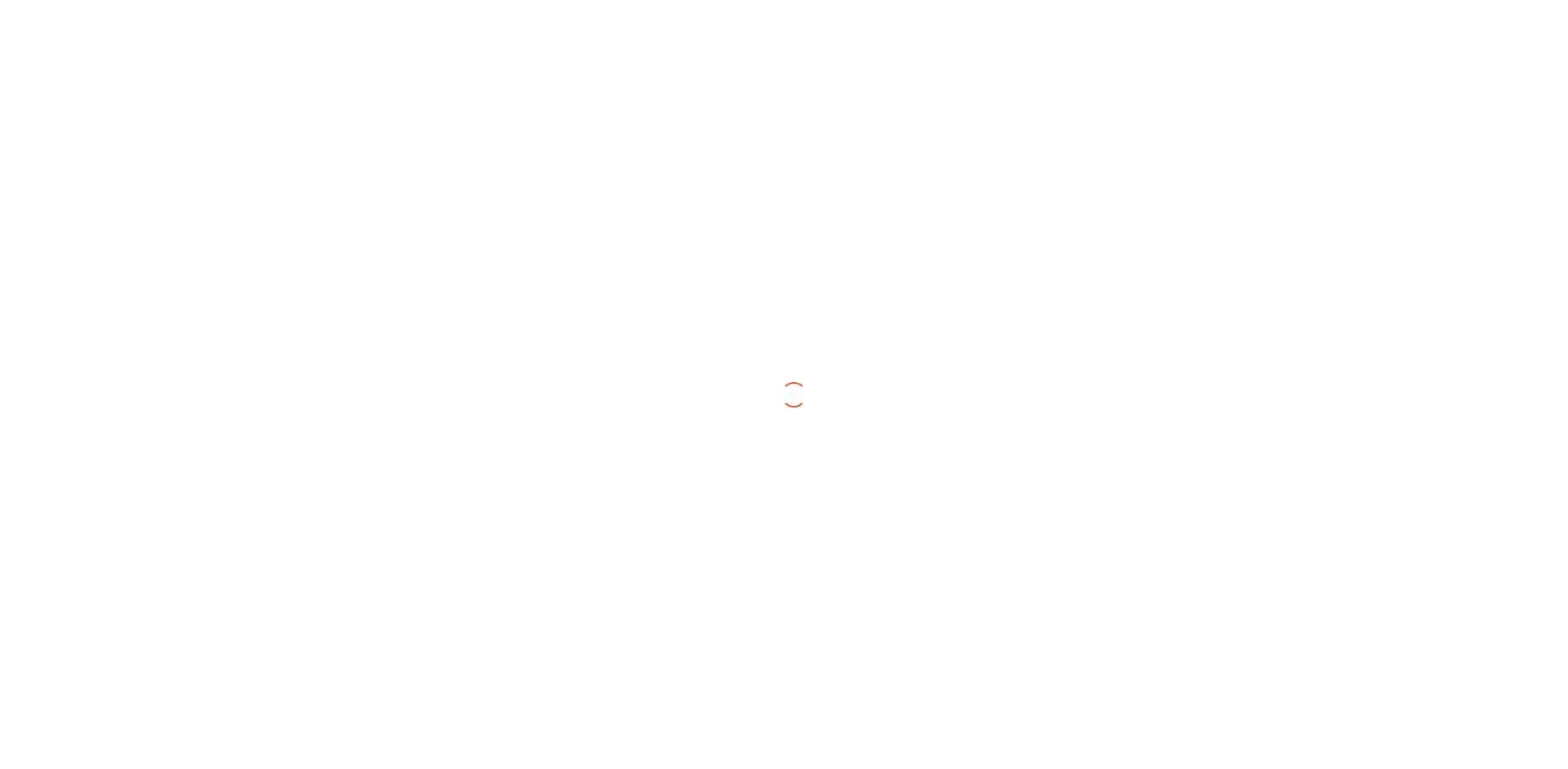 scroll, scrollTop: 0, scrollLeft: 0, axis: both 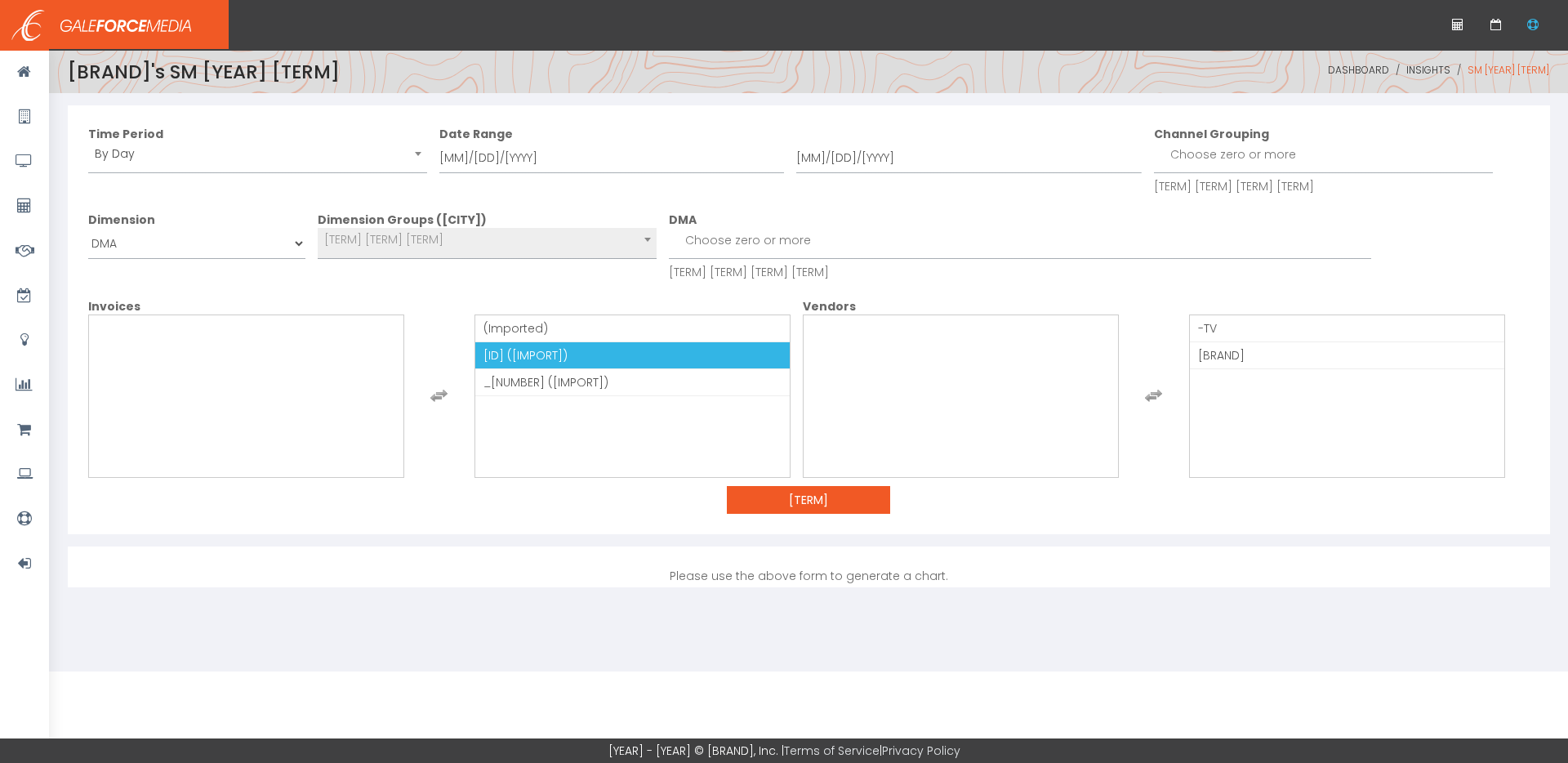 click on "[ID] ([IMPORT])" at bounding box center [525, 355] 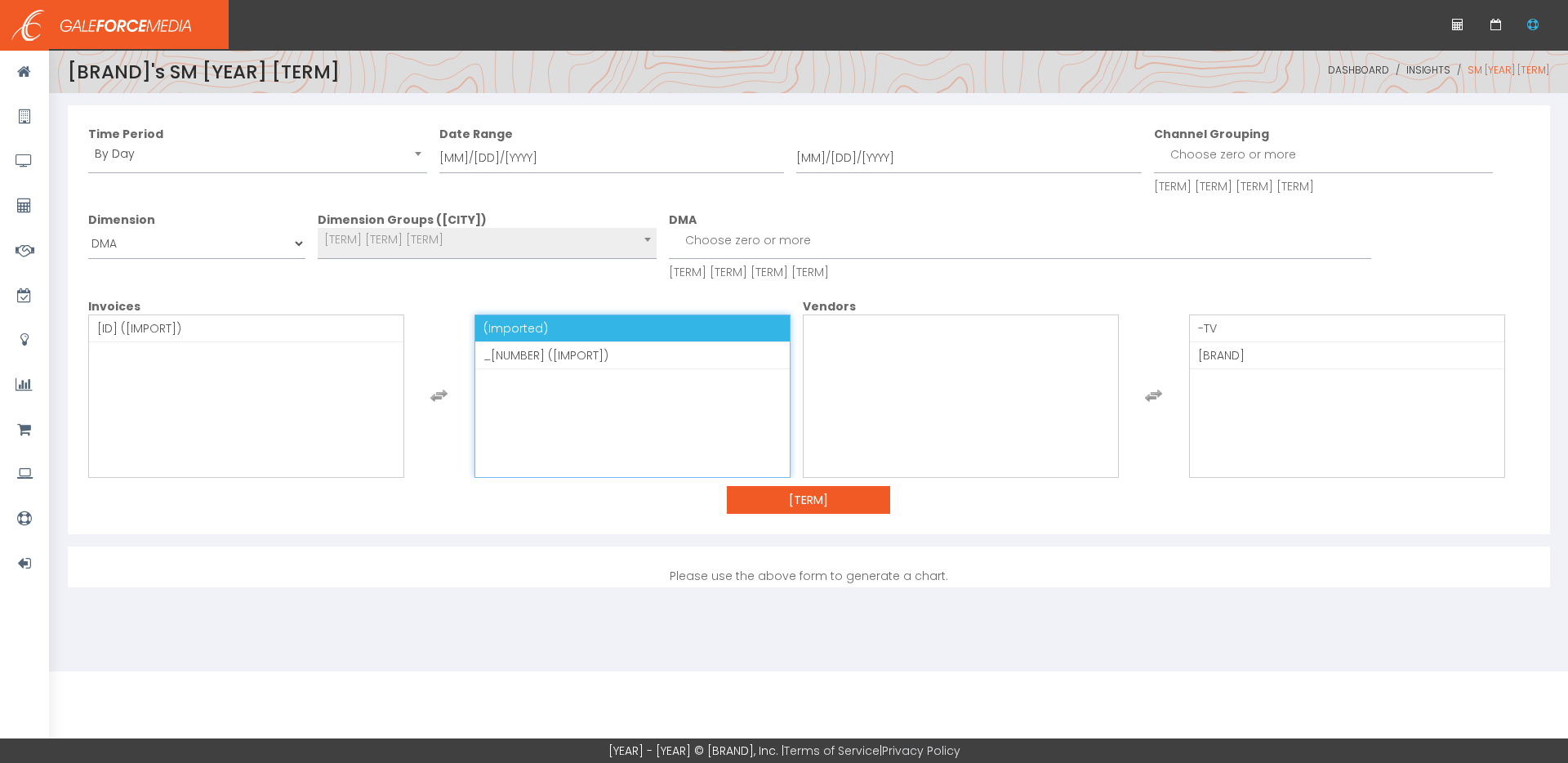 click on "(Imported)" at bounding box center (632, 328) 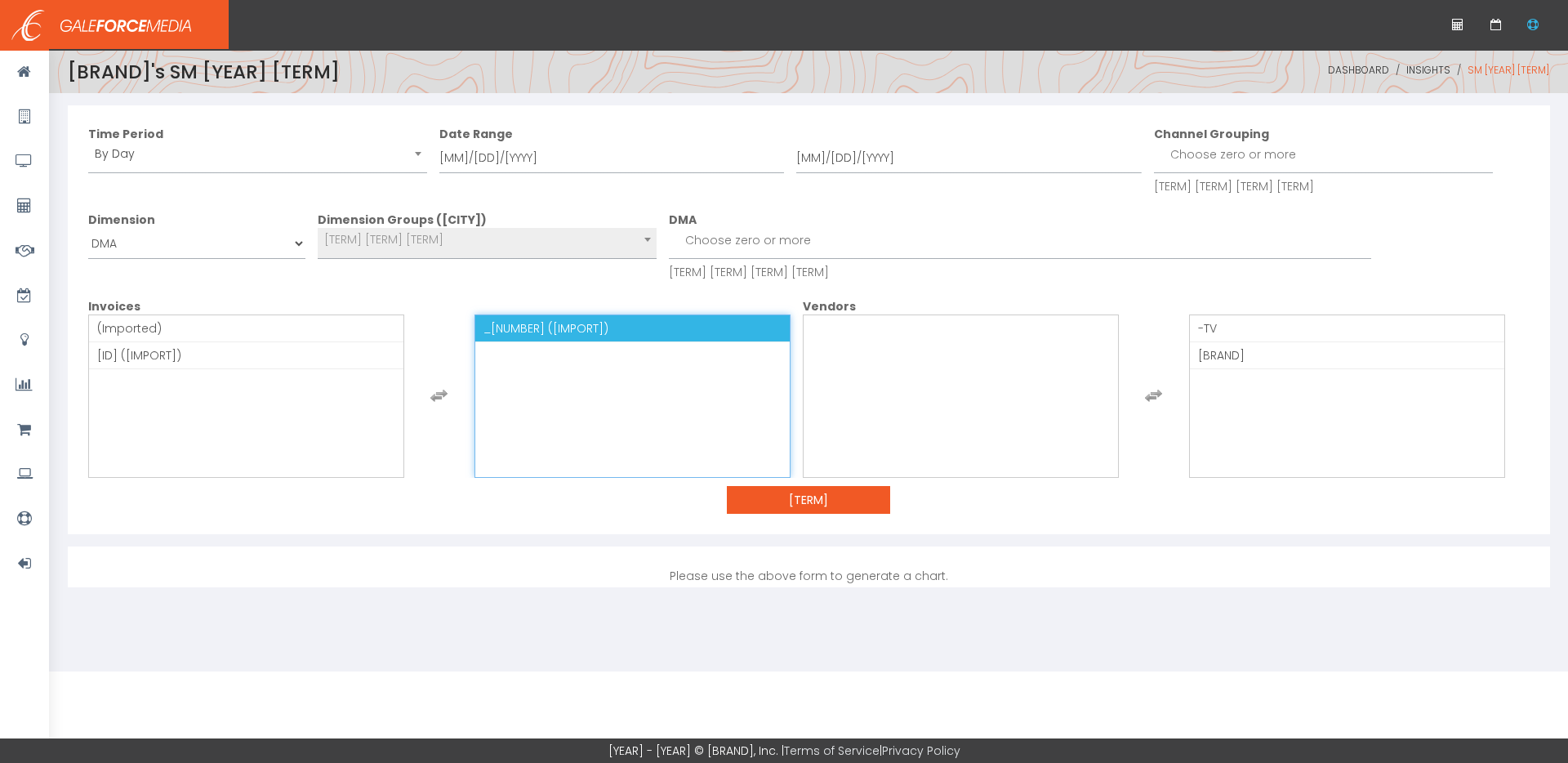 click on "_1 (Imported)" at bounding box center [632, 328] 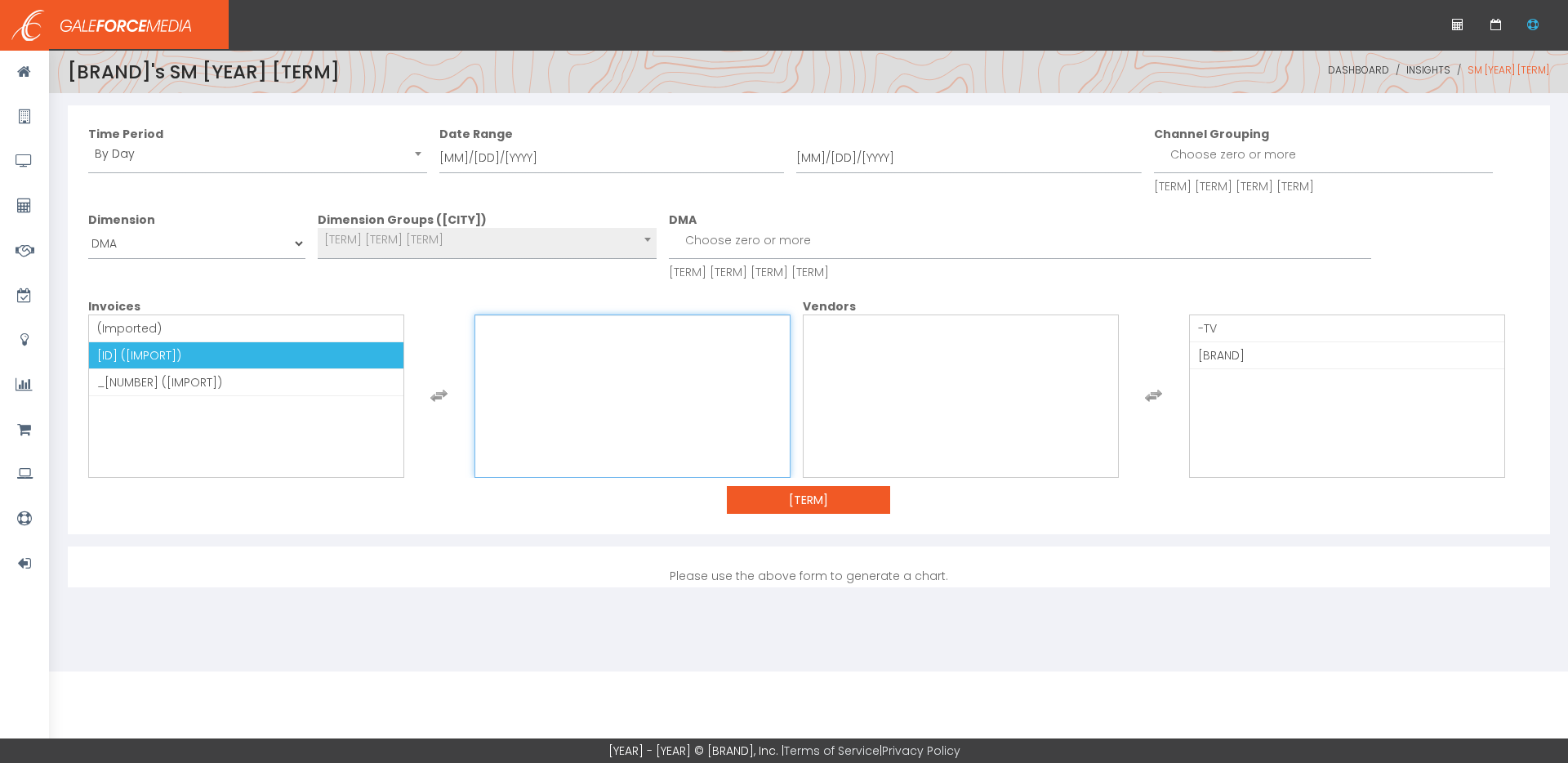 click on "BB4448560 (Imported)" at bounding box center [139, 355] 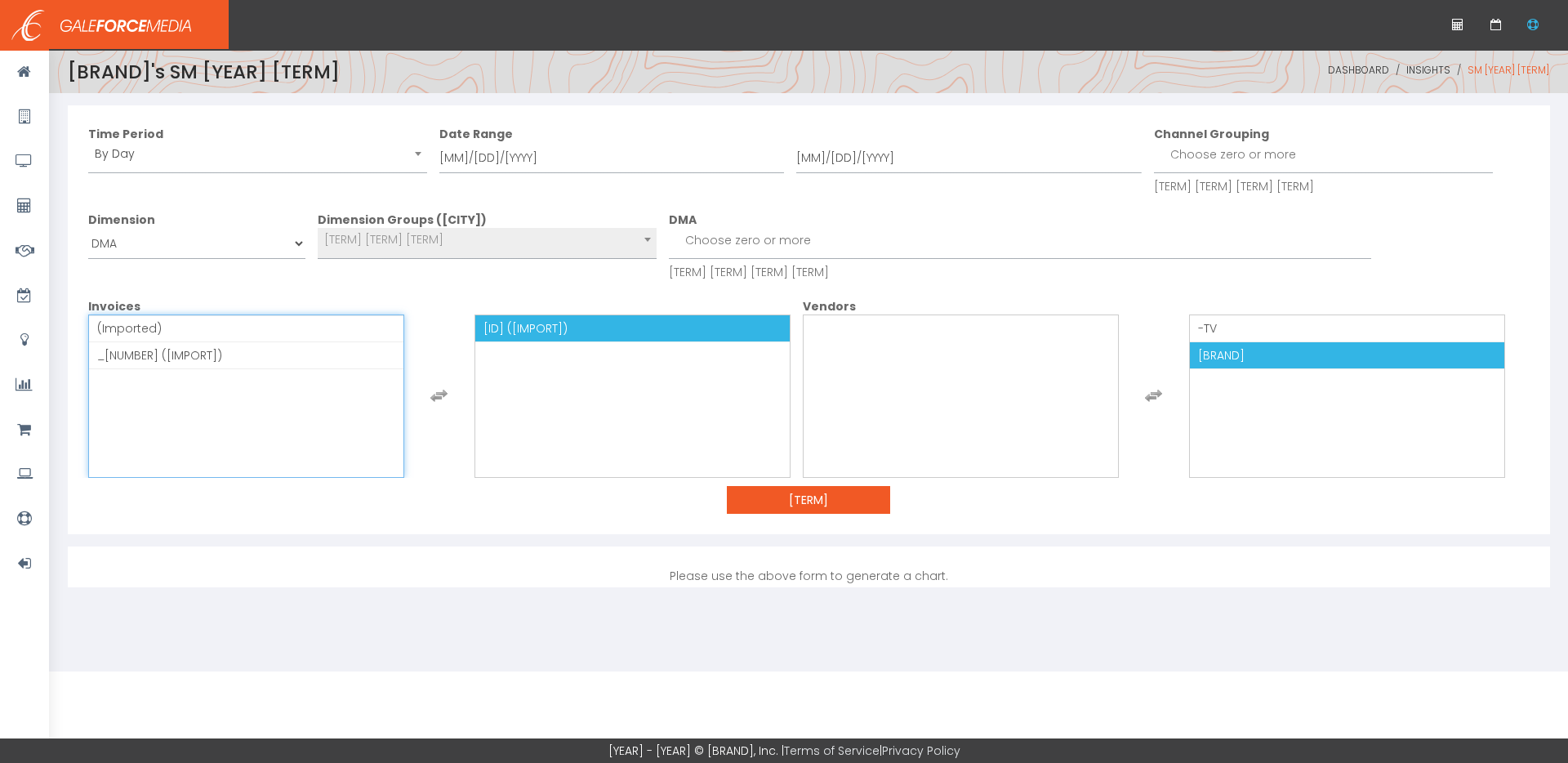 click on "WGLO-FM" at bounding box center [1347, 355] 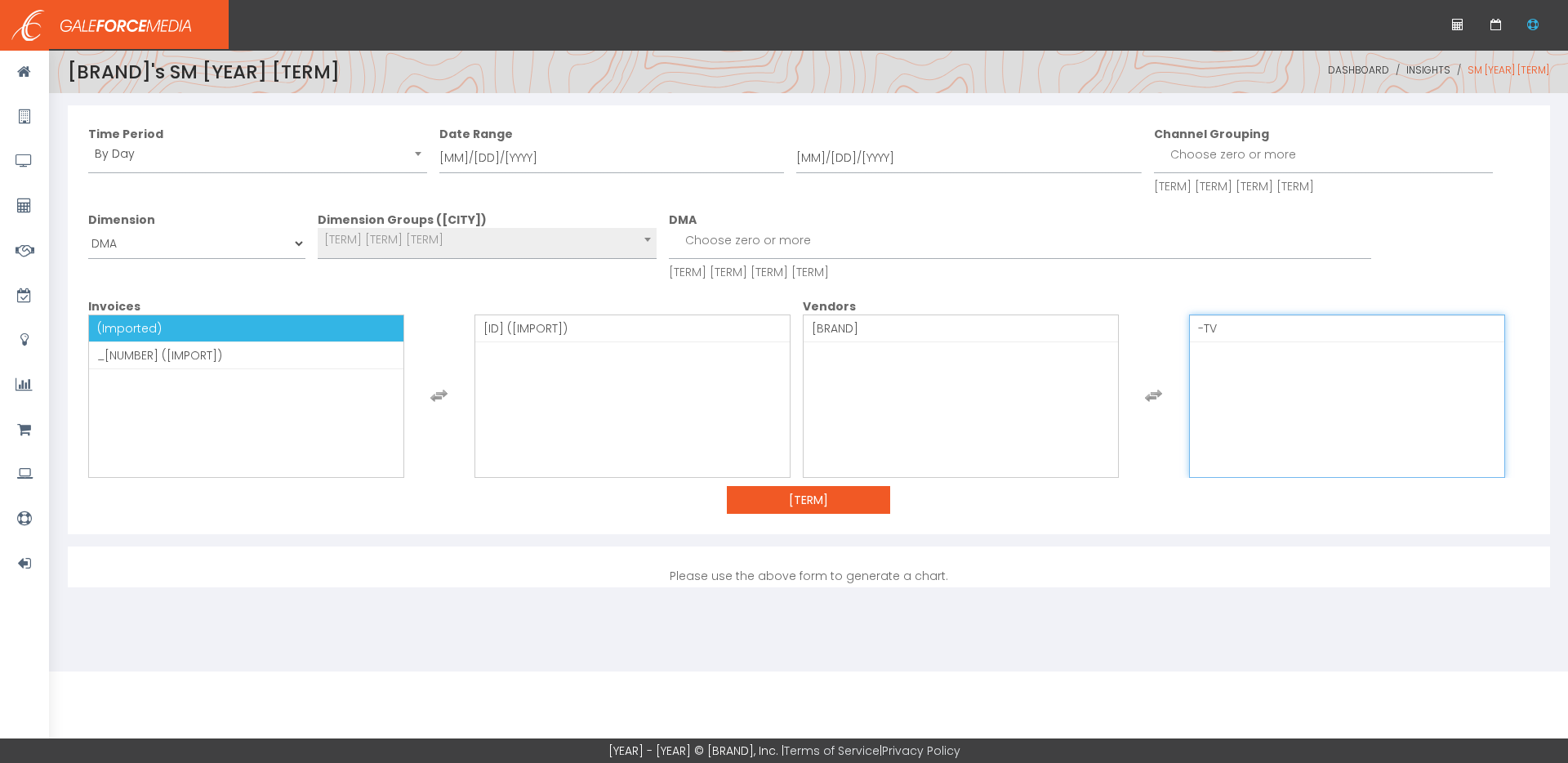 click on "(Imported)" at bounding box center [246, 328] 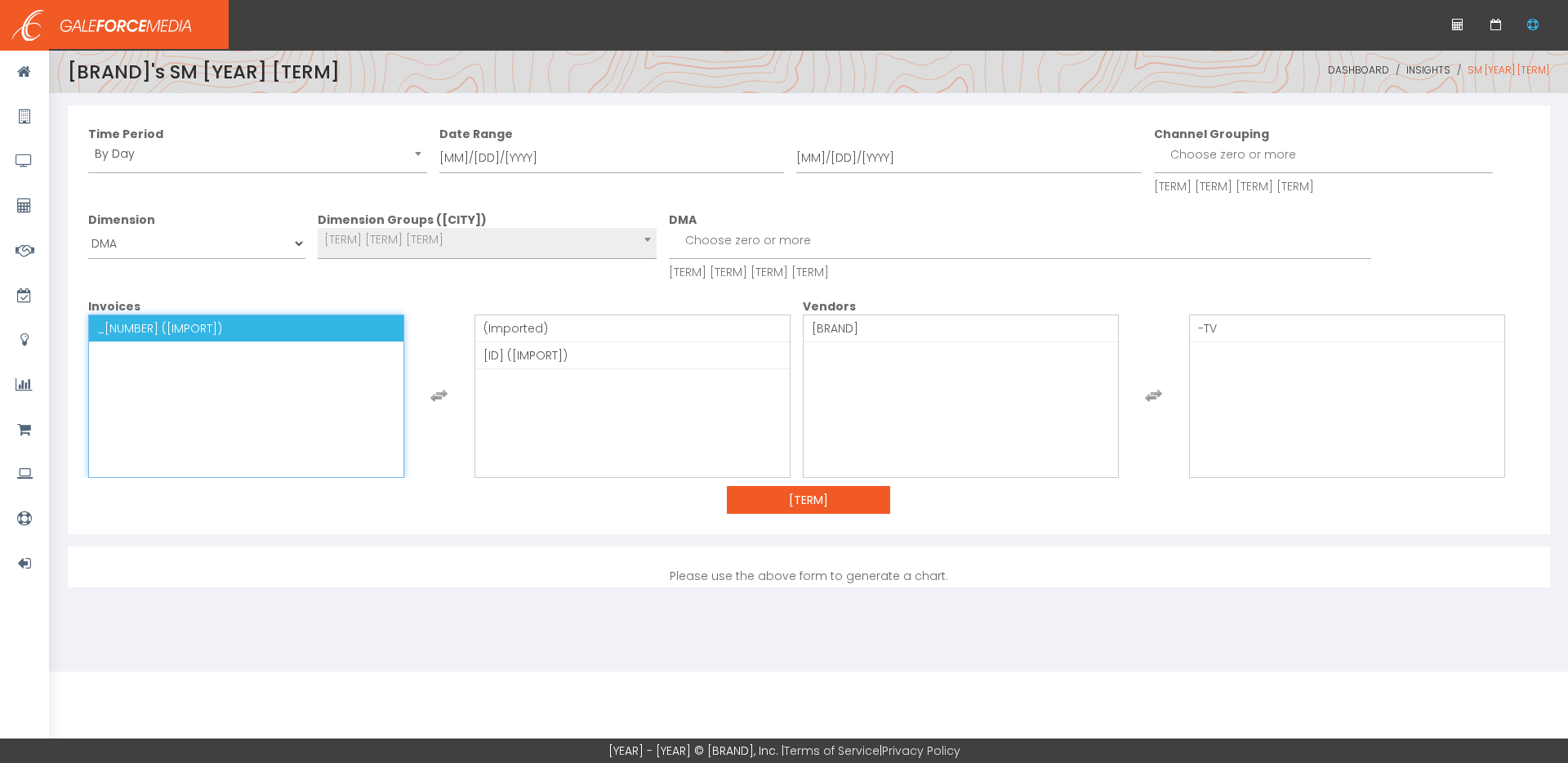 click on "_1 (Imported)" at bounding box center (246, 328) 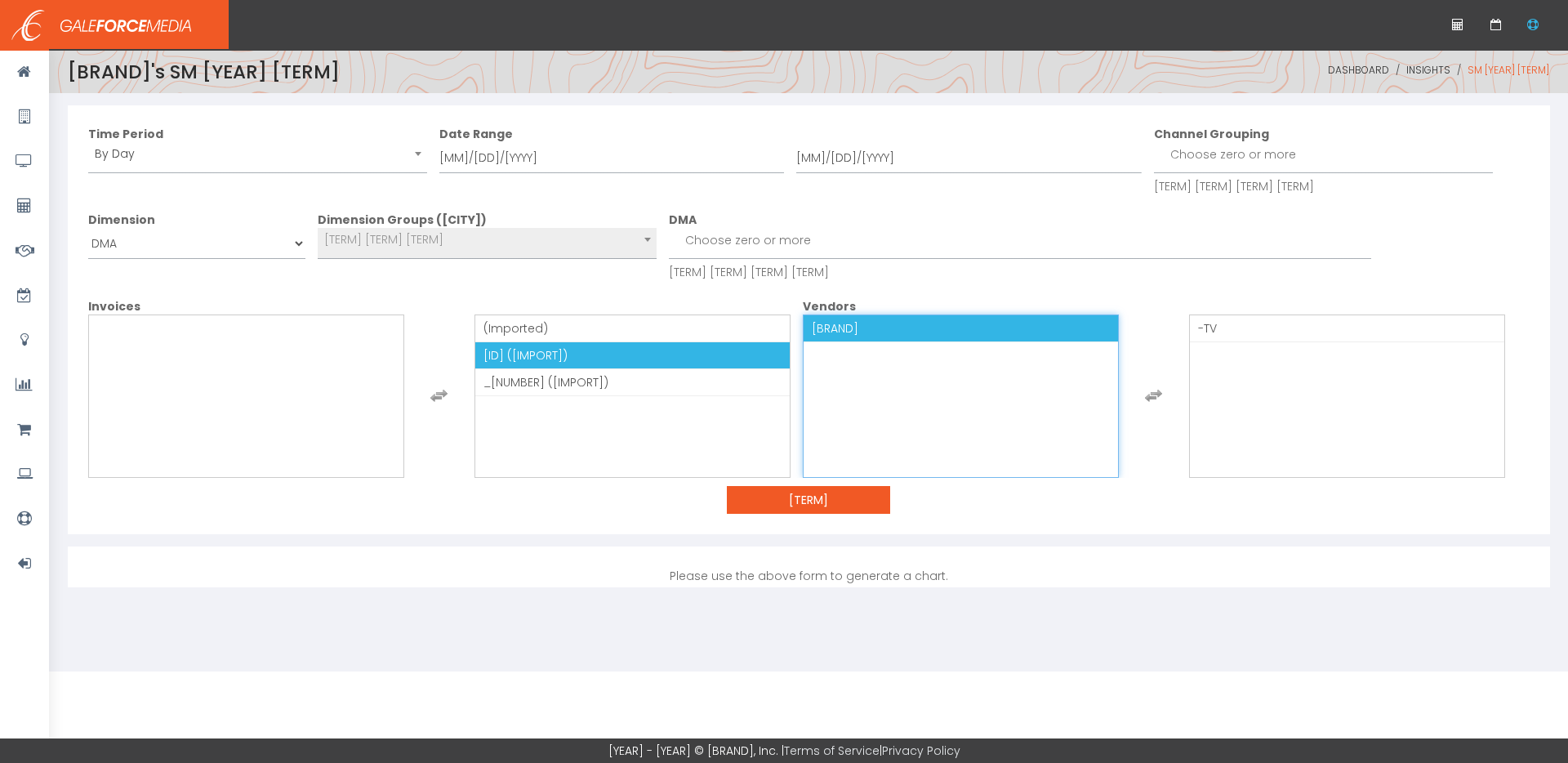 click on "WGLO-FM" at bounding box center [835, 328] 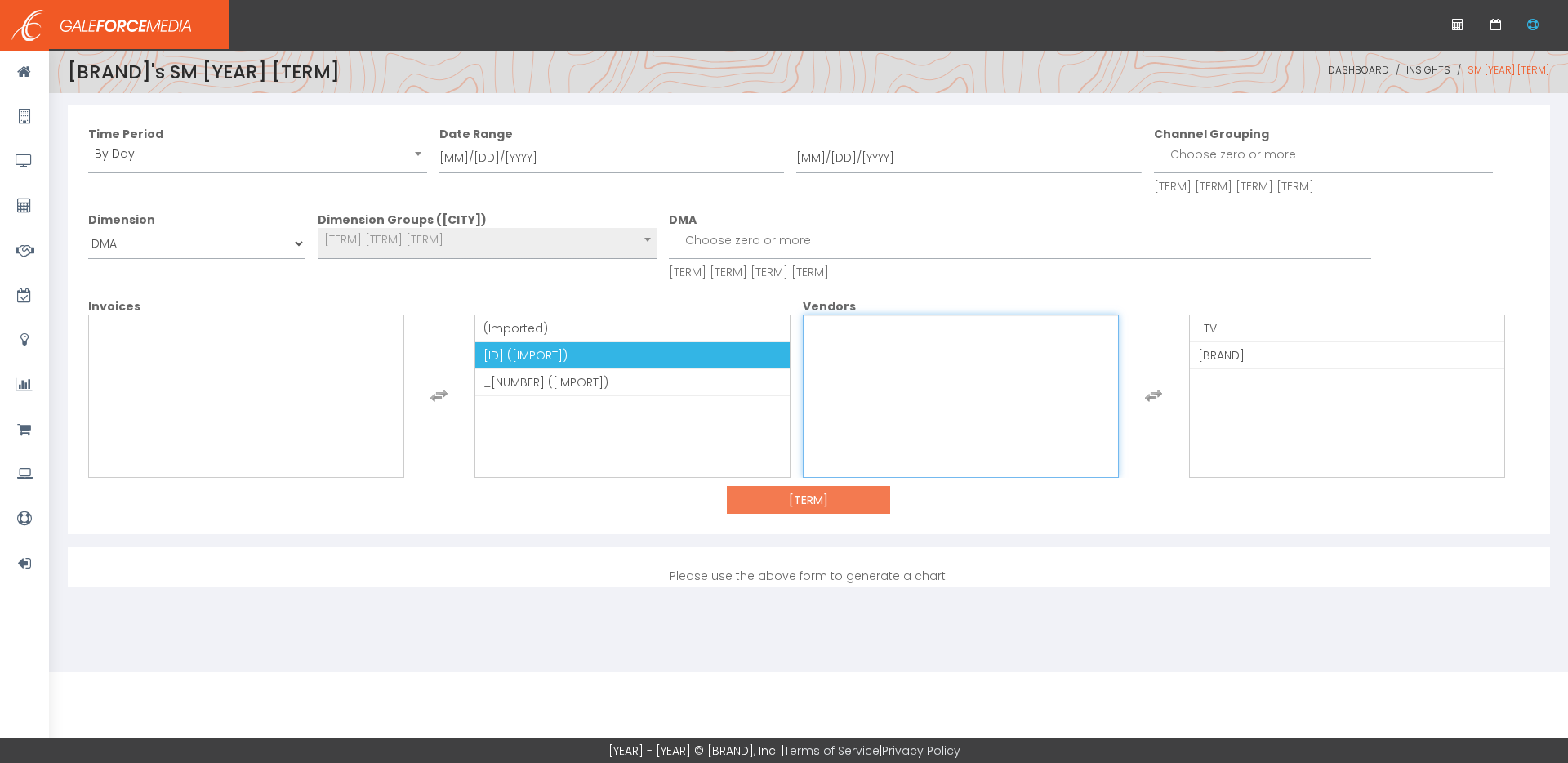 click on "Generate Chart" at bounding box center [808, 500] 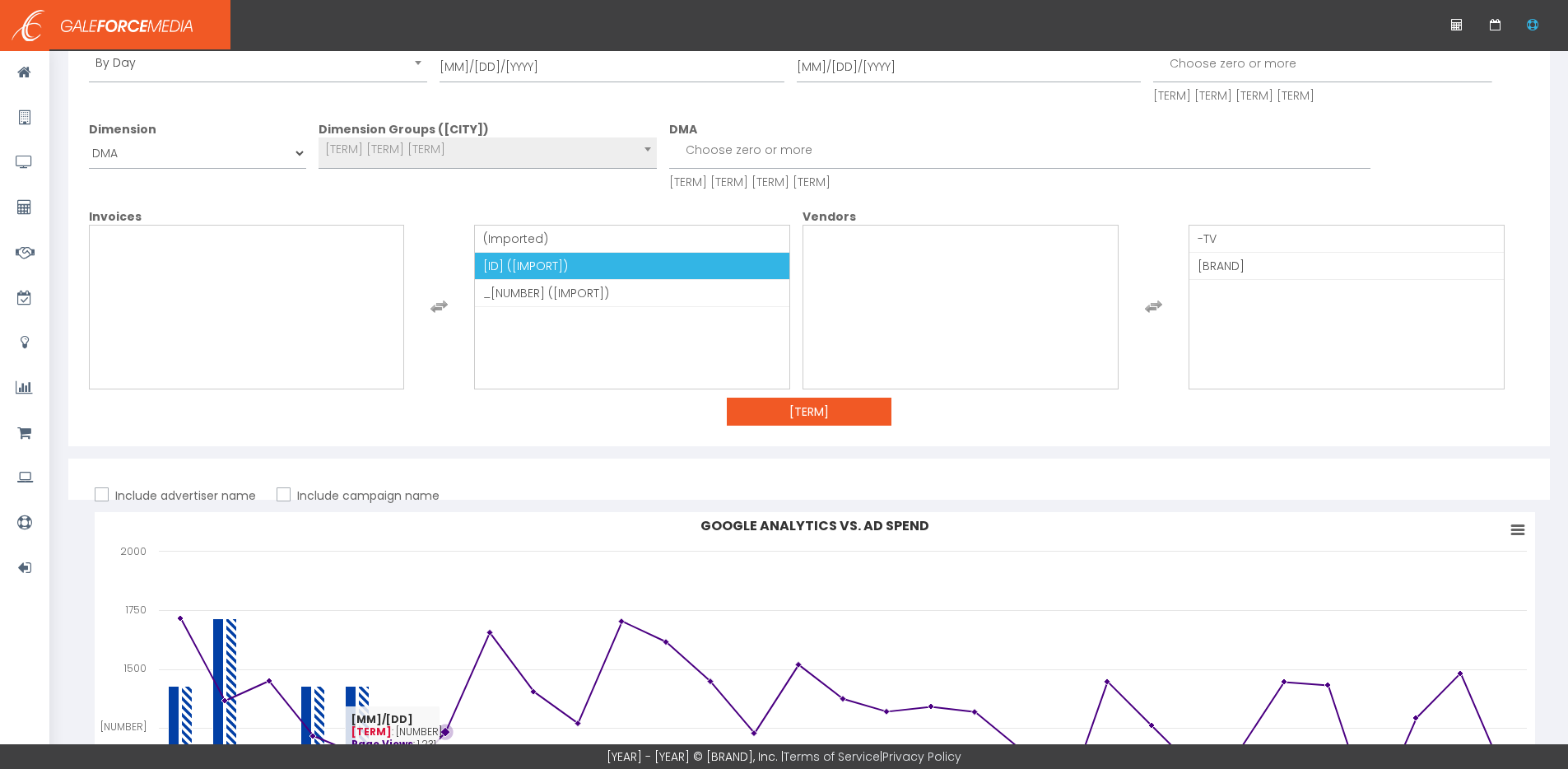 scroll, scrollTop: 0, scrollLeft: 0, axis: both 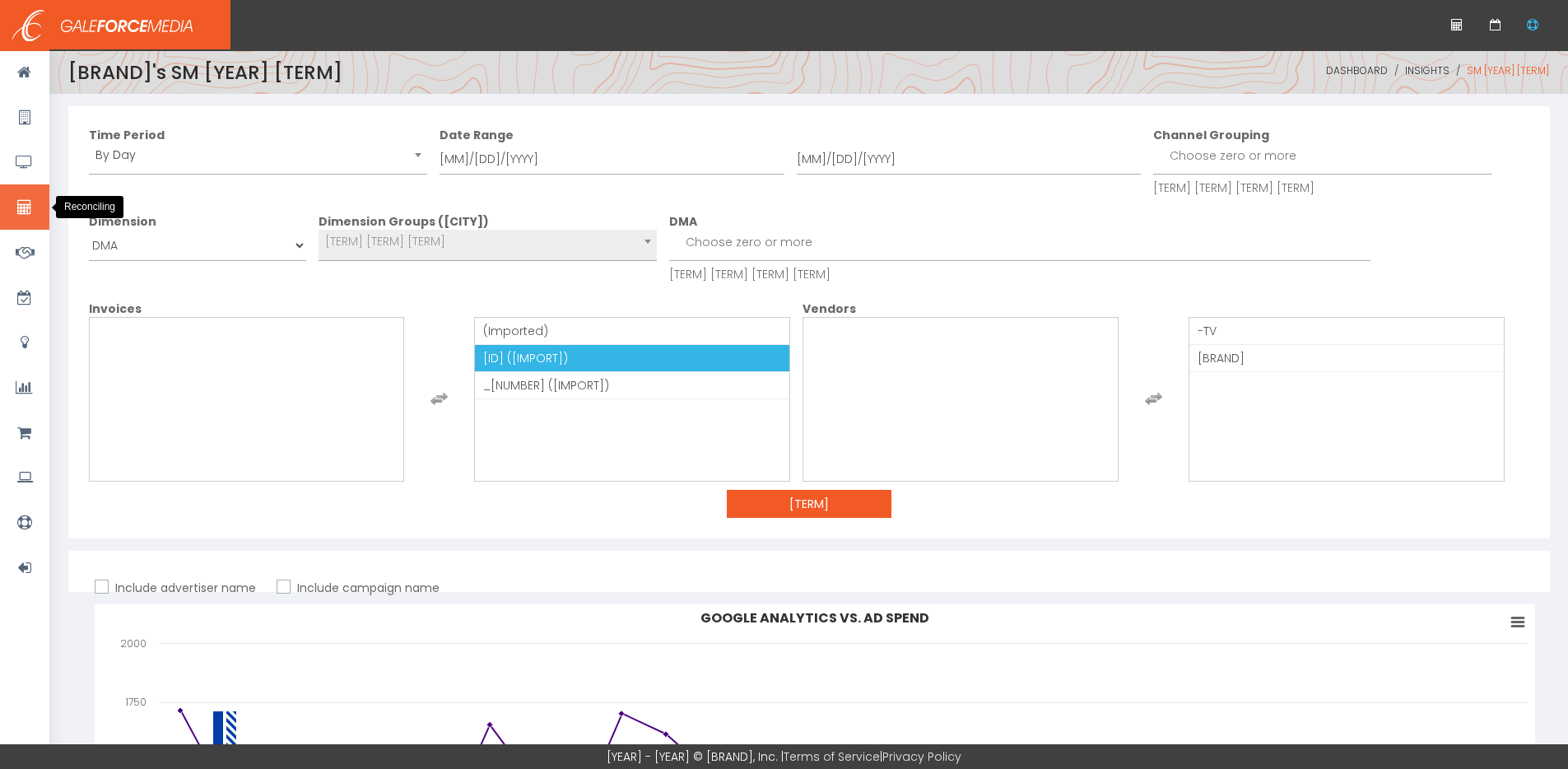 click at bounding box center [24, 207] 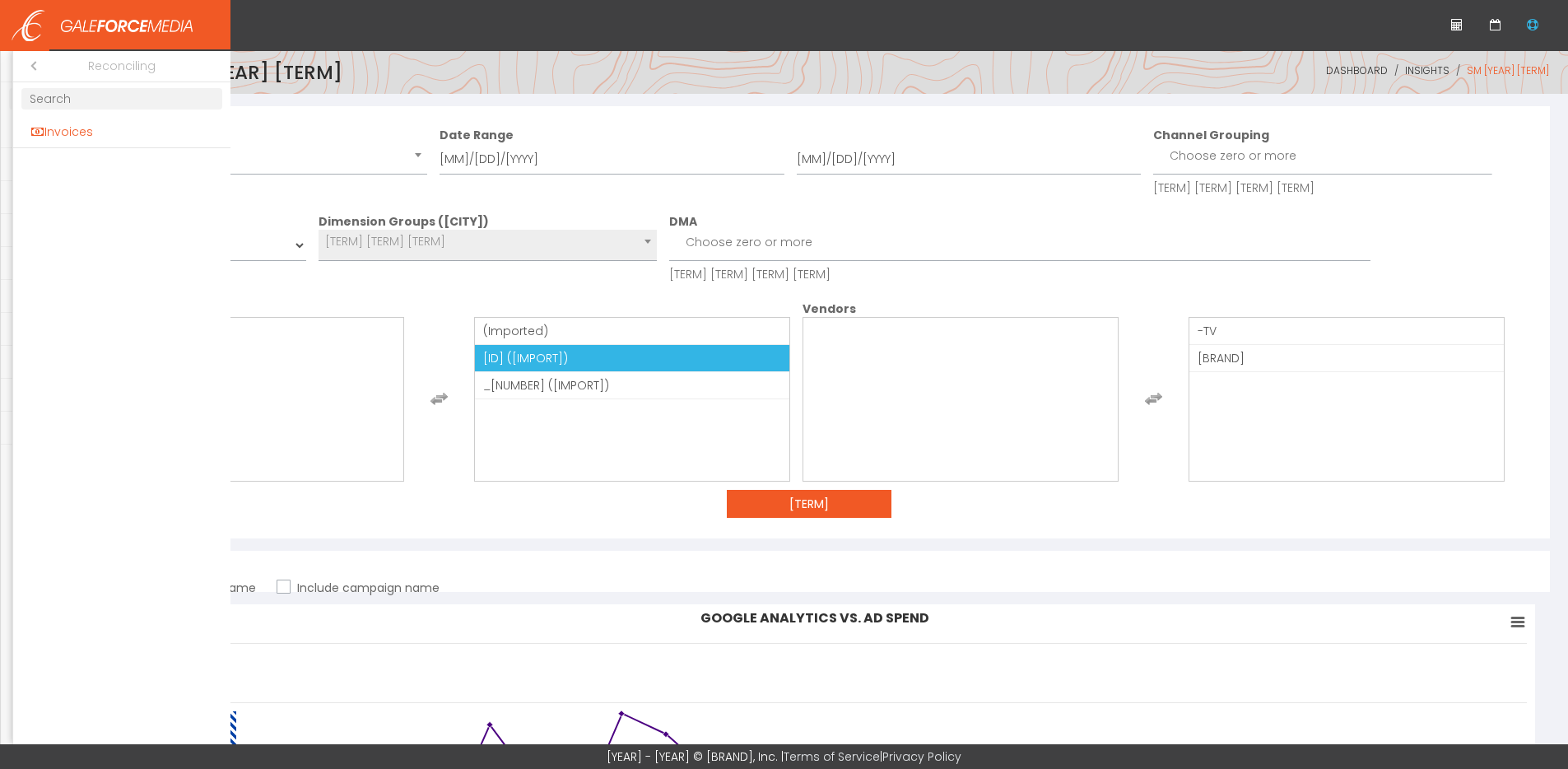 click on "Invoices" at bounding box center (122, 132) 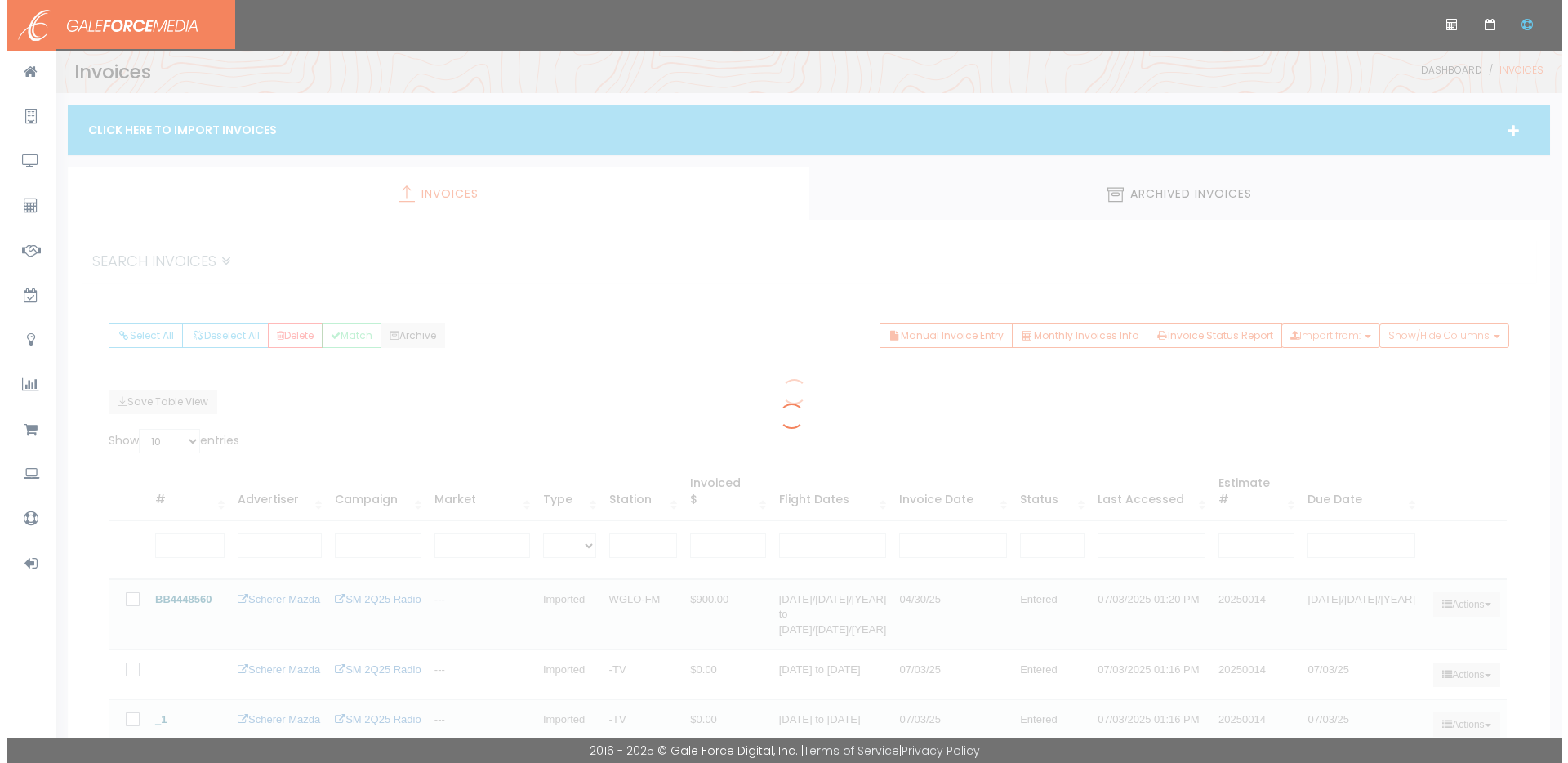 scroll, scrollTop: 0, scrollLeft: 0, axis: both 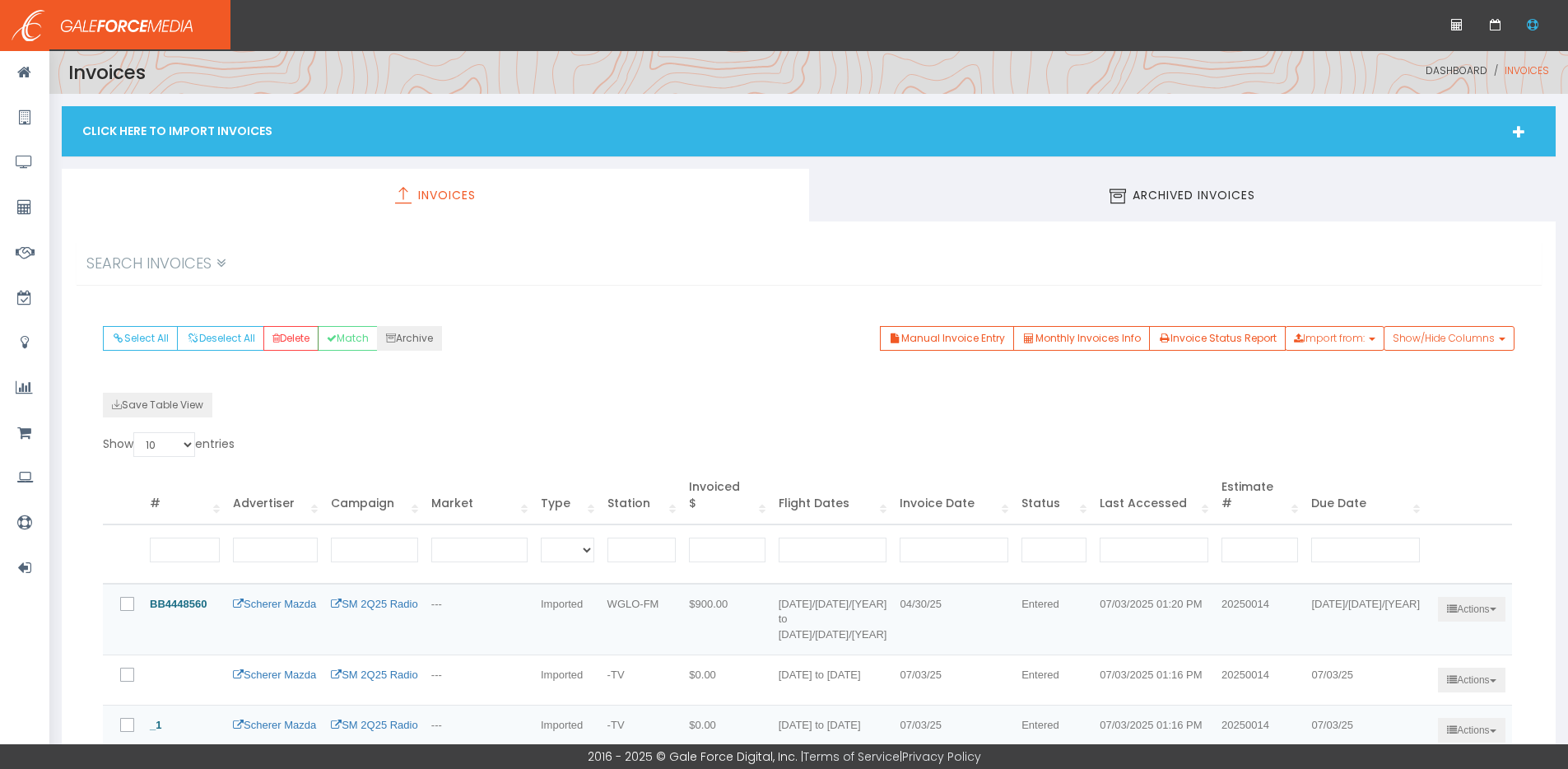 click on "Click Here To Import Invoices" at bounding box center (808, 131) 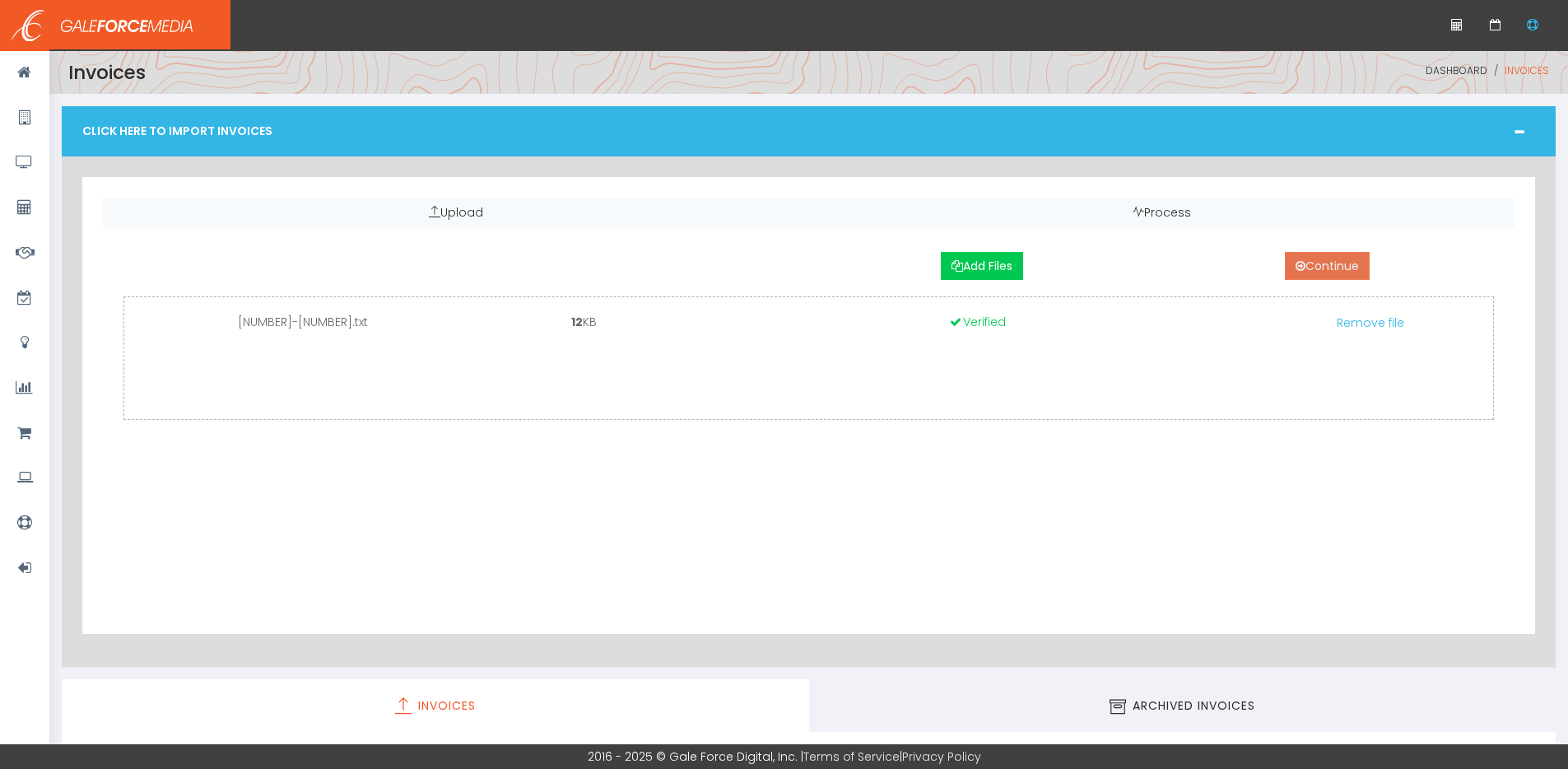 click on "Continue" at bounding box center (1327, 266) 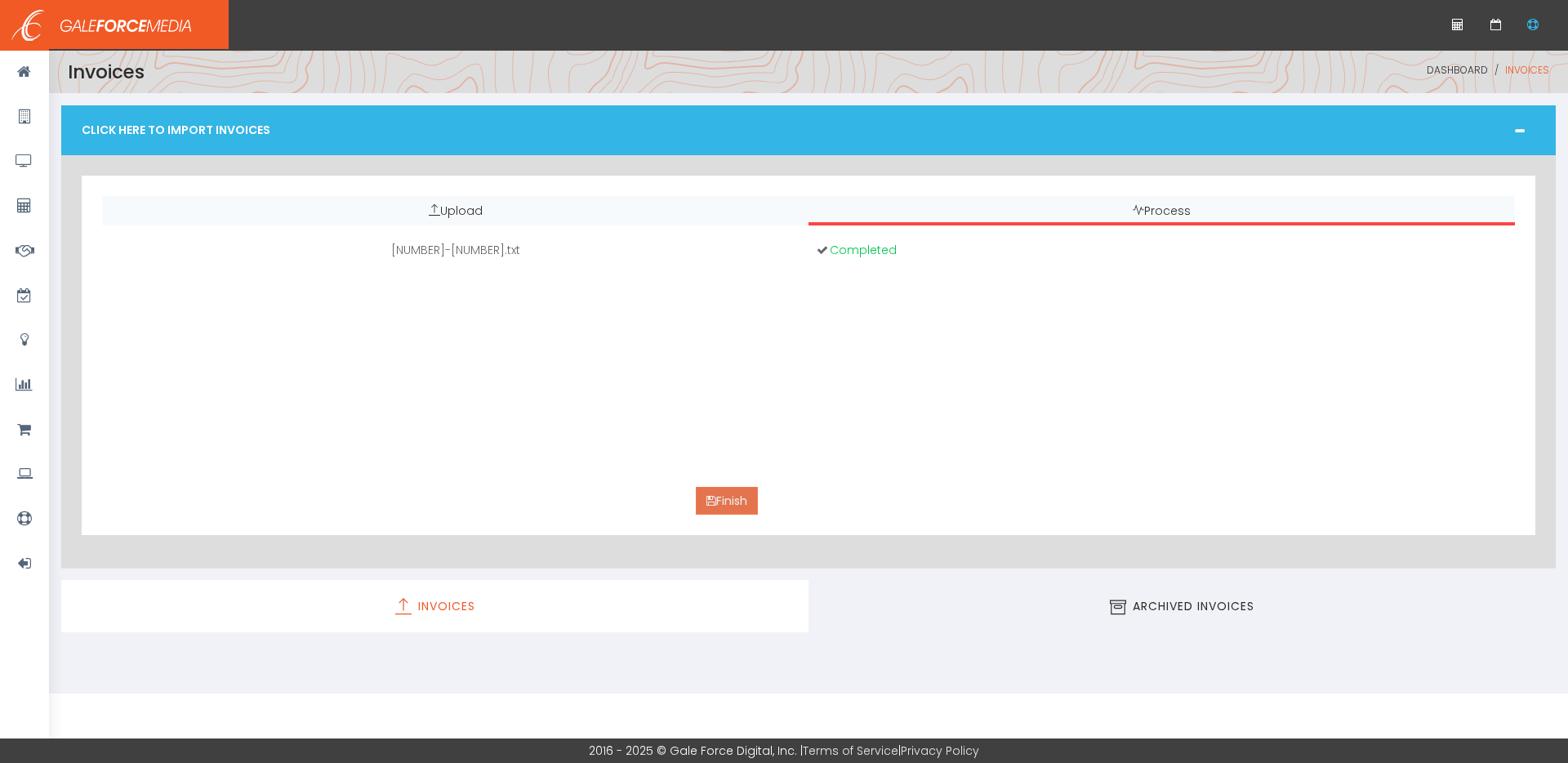 click on "Finish" at bounding box center [727, 501] 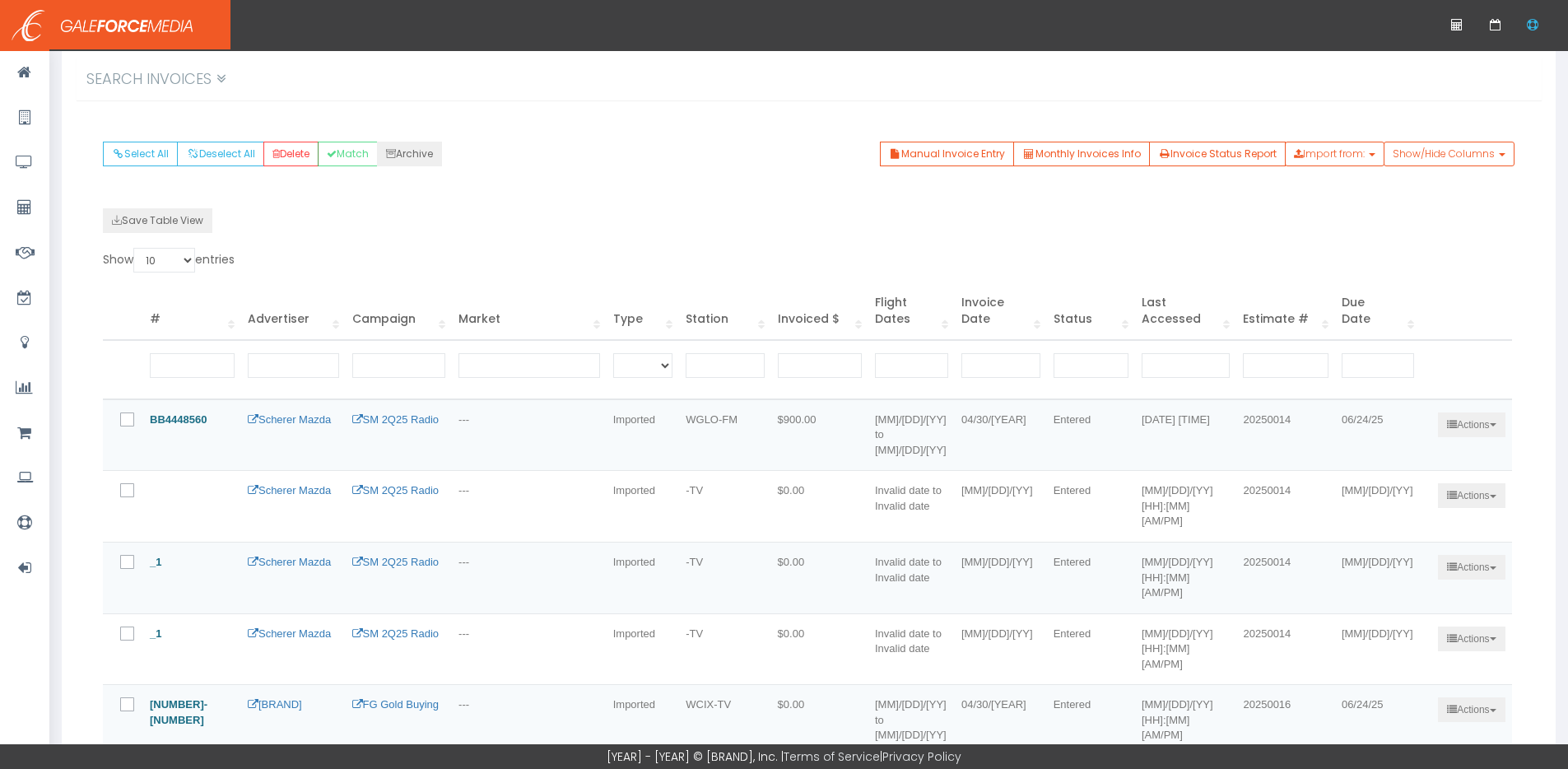scroll, scrollTop: 0, scrollLeft: 0, axis: both 